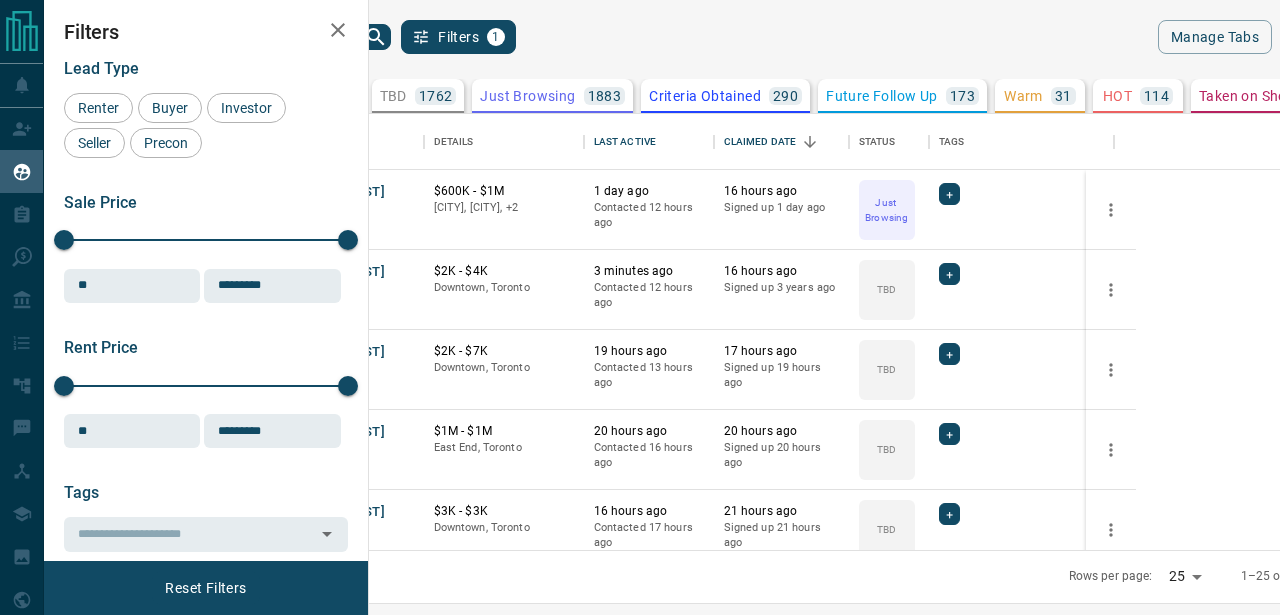 scroll, scrollTop: 0, scrollLeft: 0, axis: both 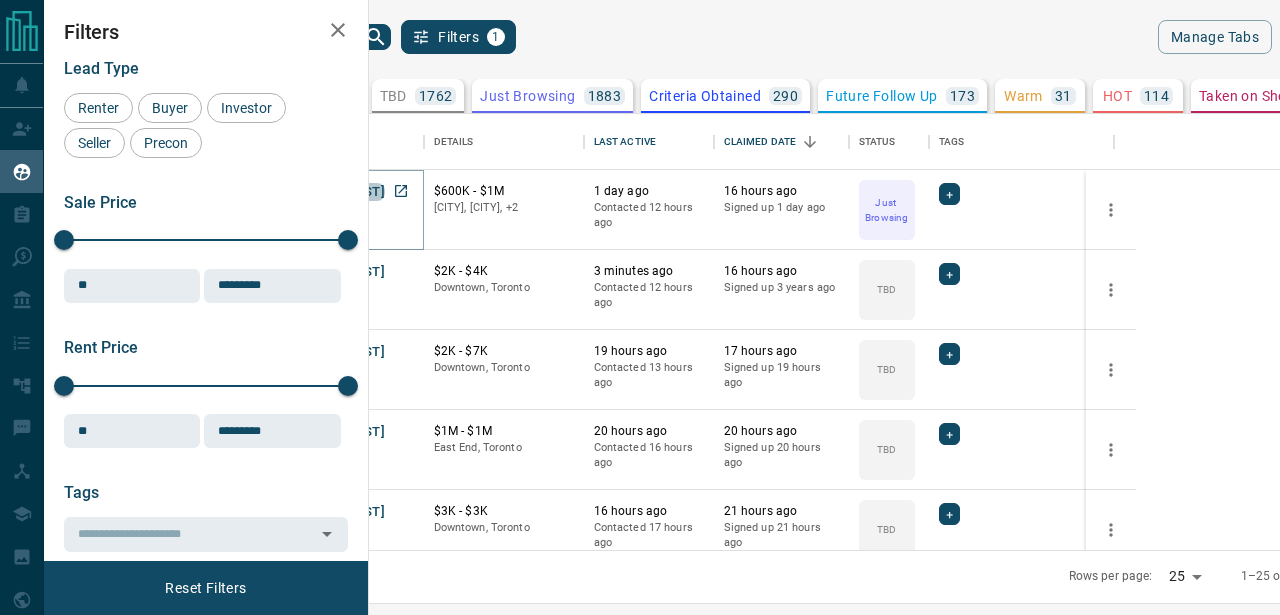 click on "[FIRST] [LAST]" at bounding box center (339, 192) 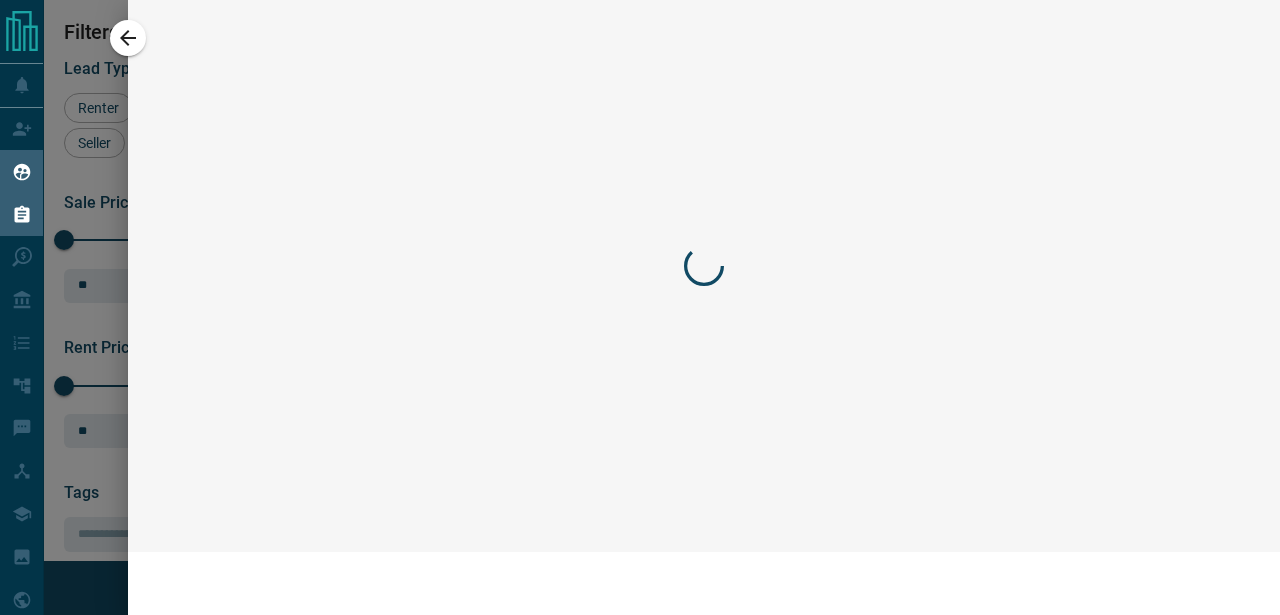 click 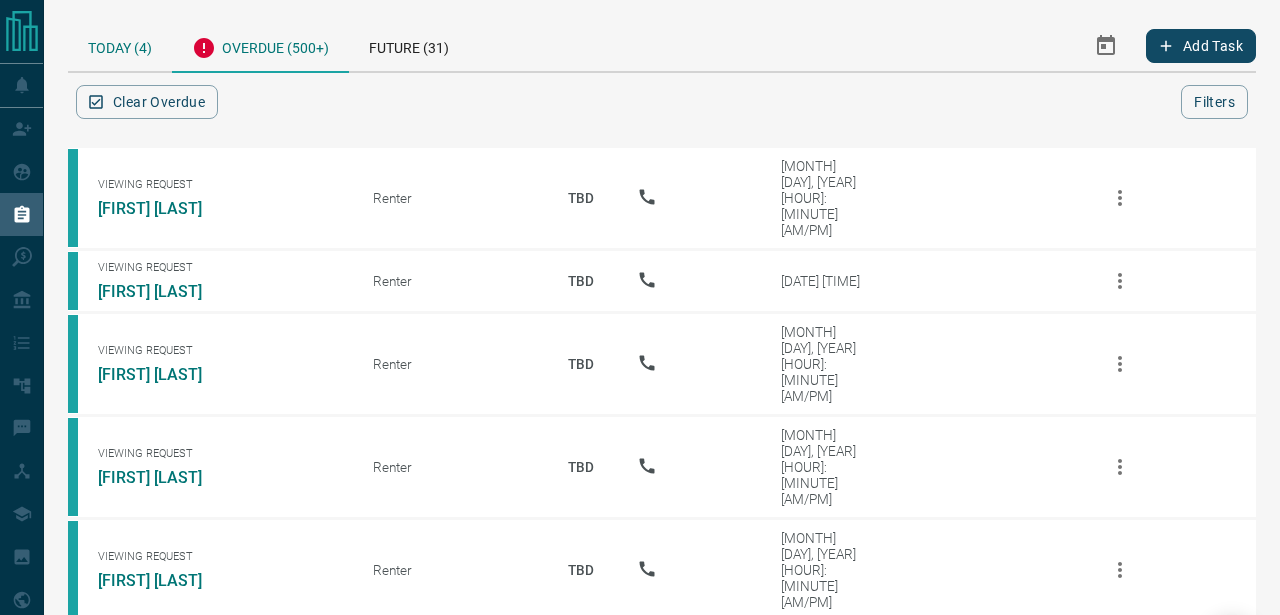 click on "Today (4)" at bounding box center (120, 45) 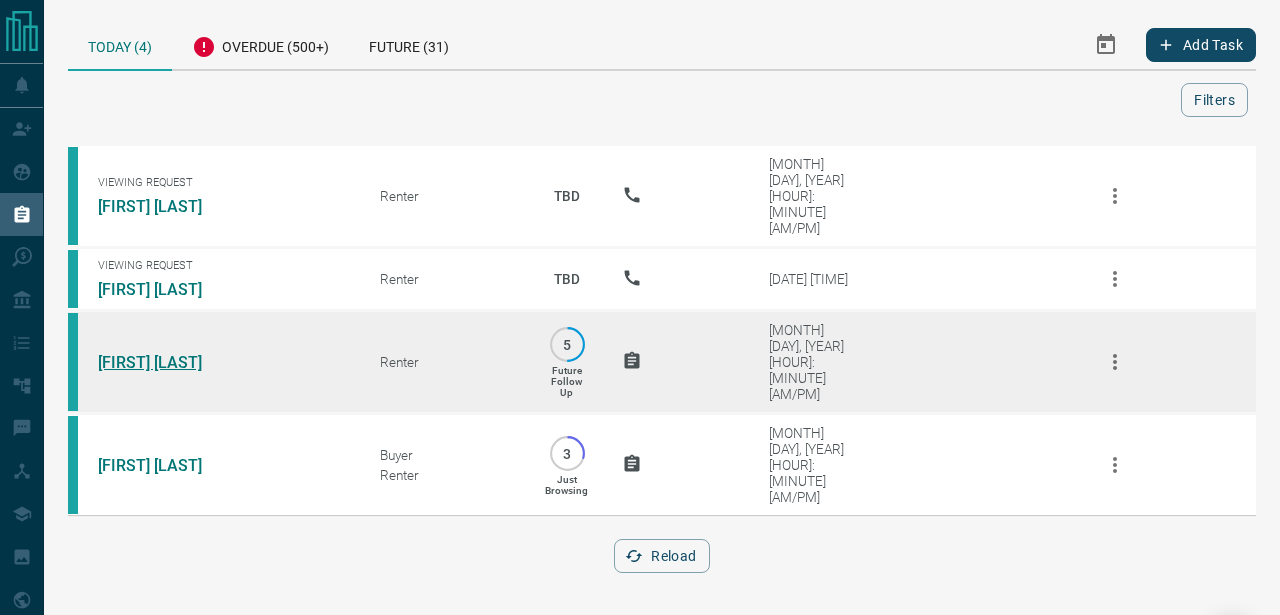 click on "[FIRST] [LAST]" at bounding box center (173, 362) 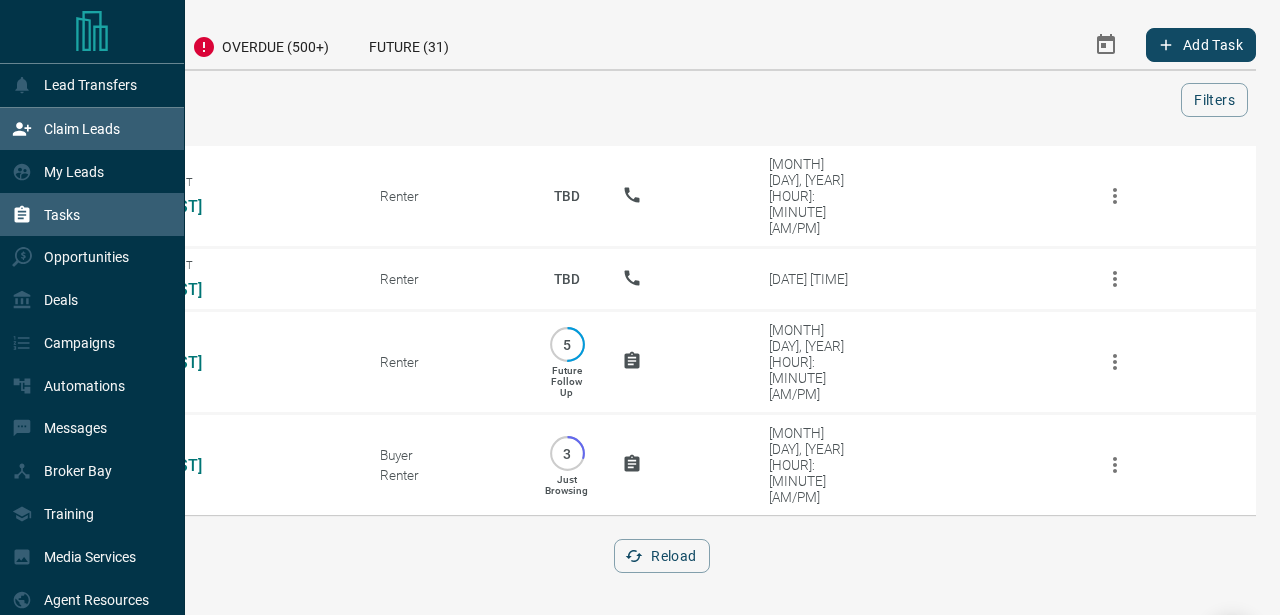 click on "Claim Leads" at bounding box center (82, 129) 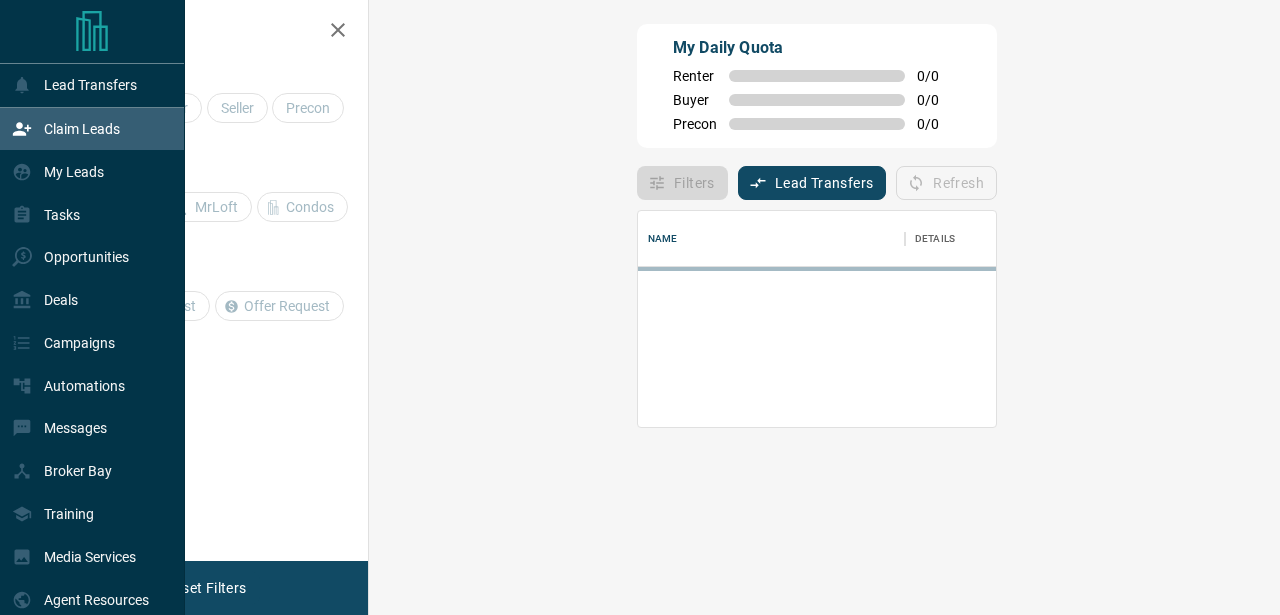 scroll, scrollTop: 1, scrollLeft: 1, axis: both 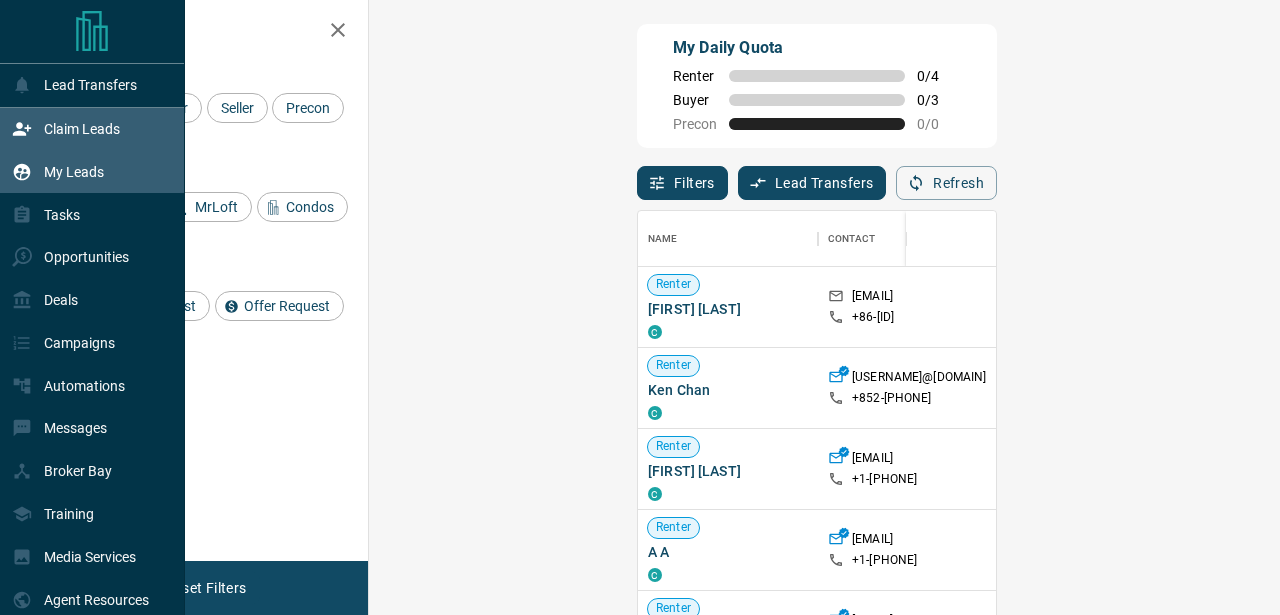 click on "My Leads" at bounding box center [58, 171] 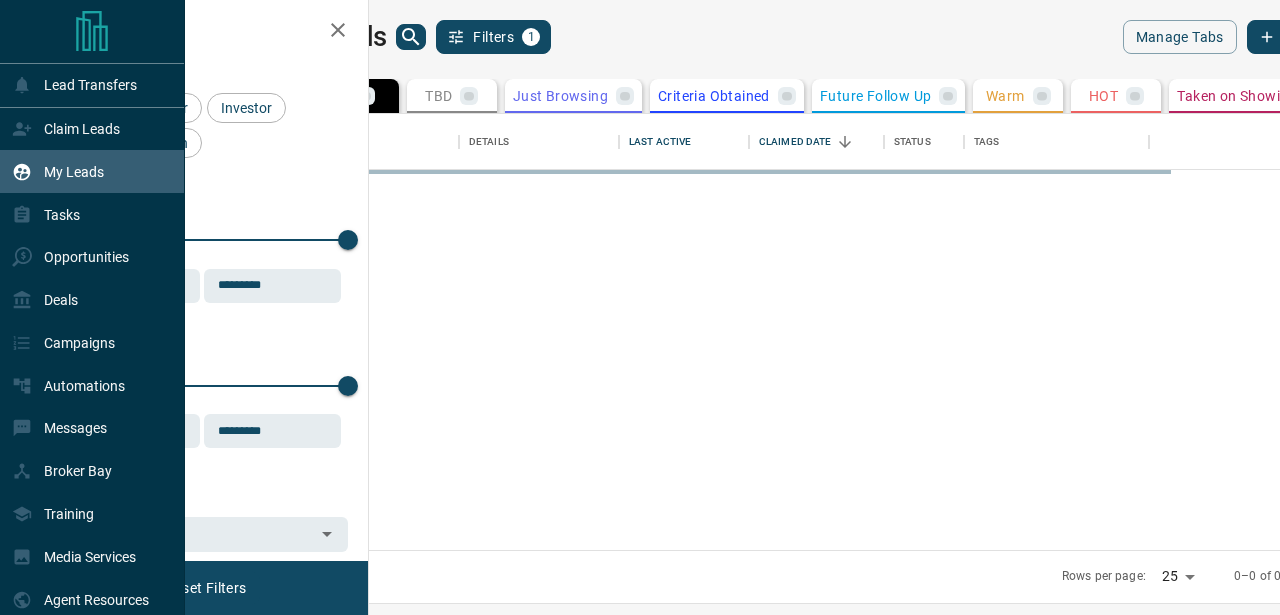 scroll, scrollTop: 1, scrollLeft: 1, axis: both 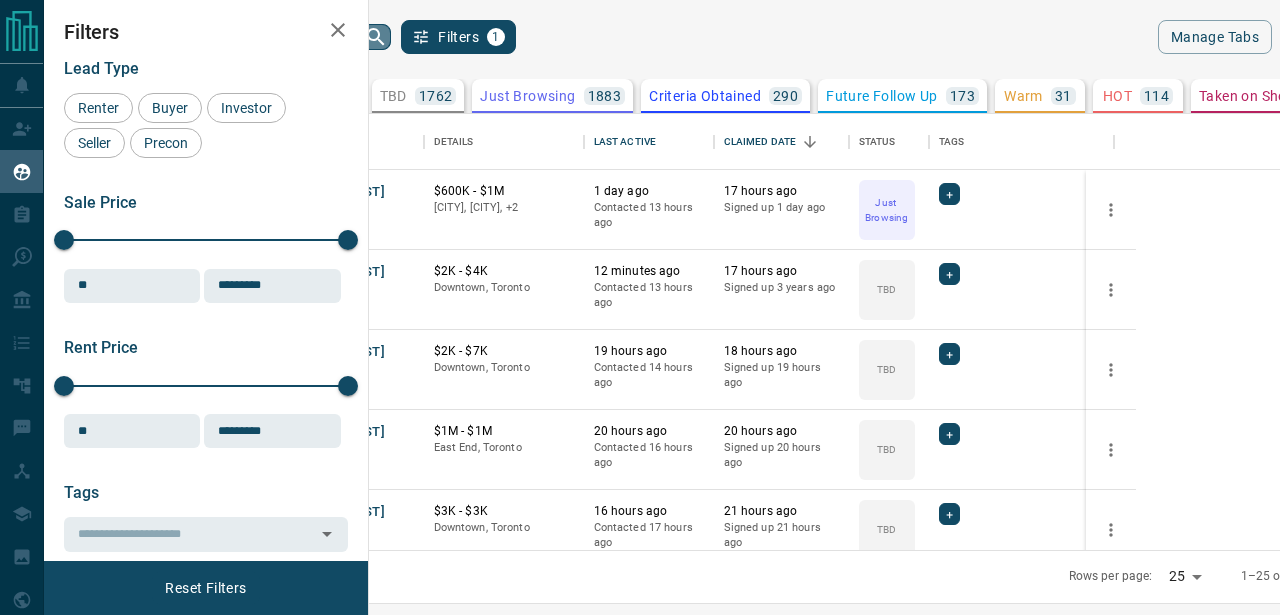 click 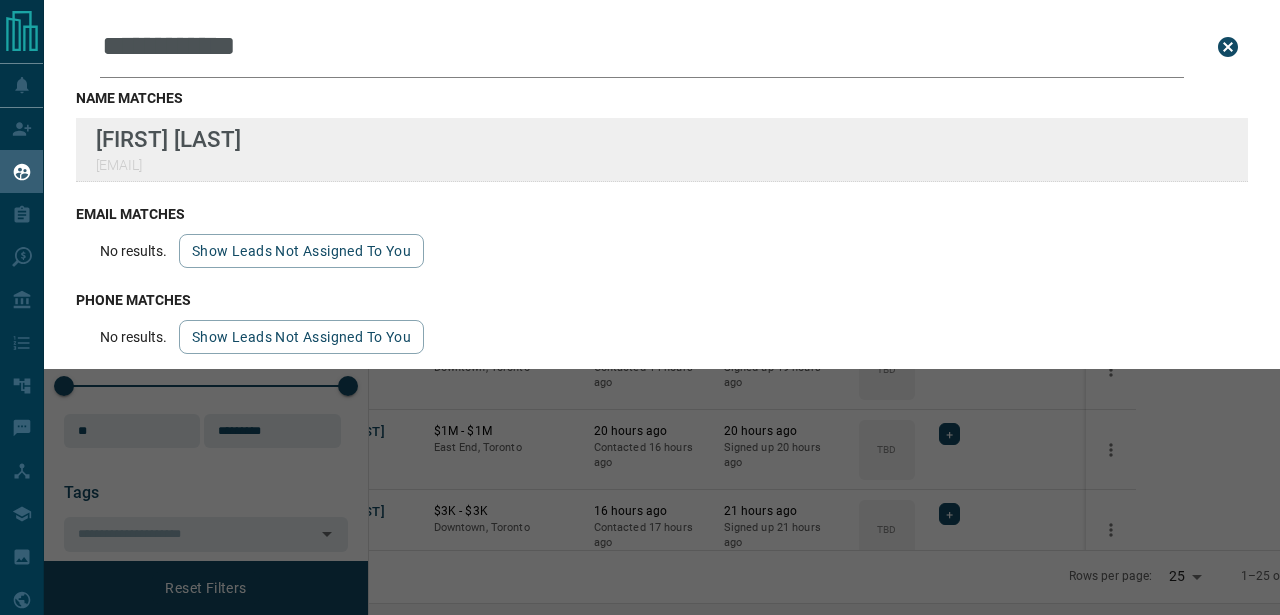type on "**********" 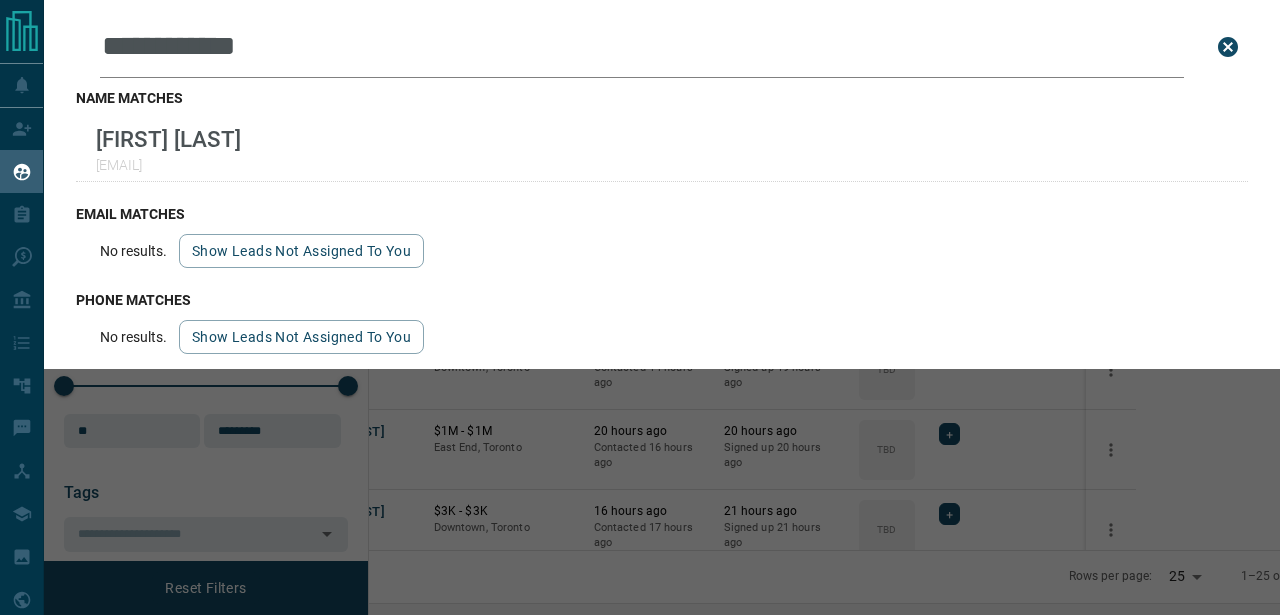 click 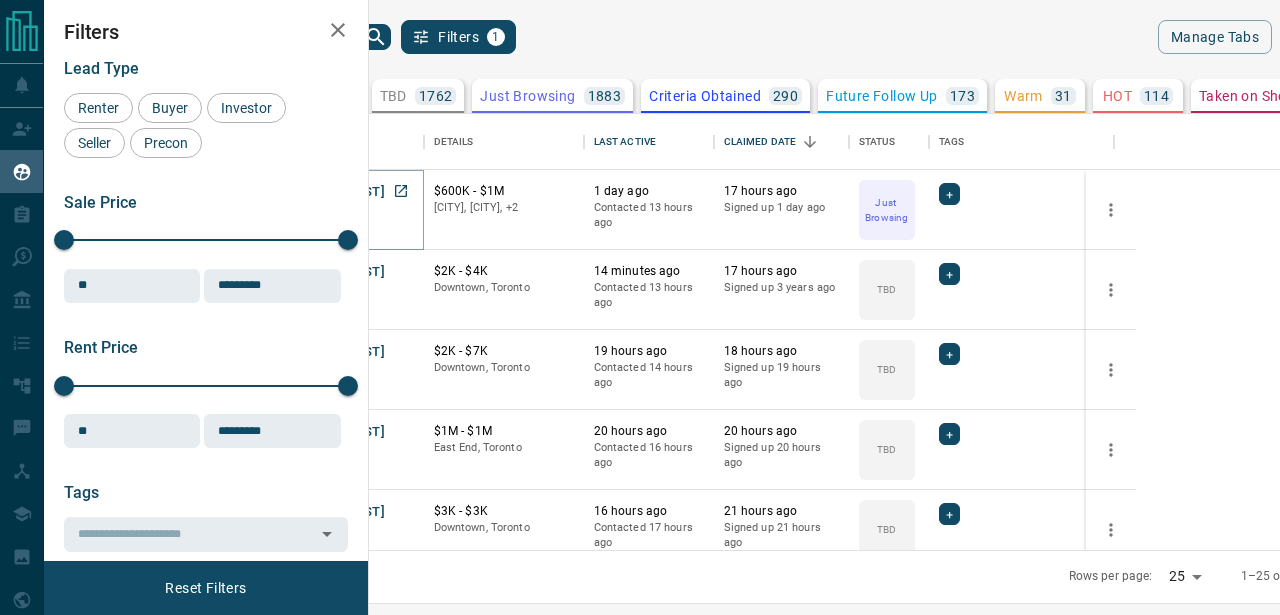 click on "[FIRST] [LAST]" at bounding box center [339, 192] 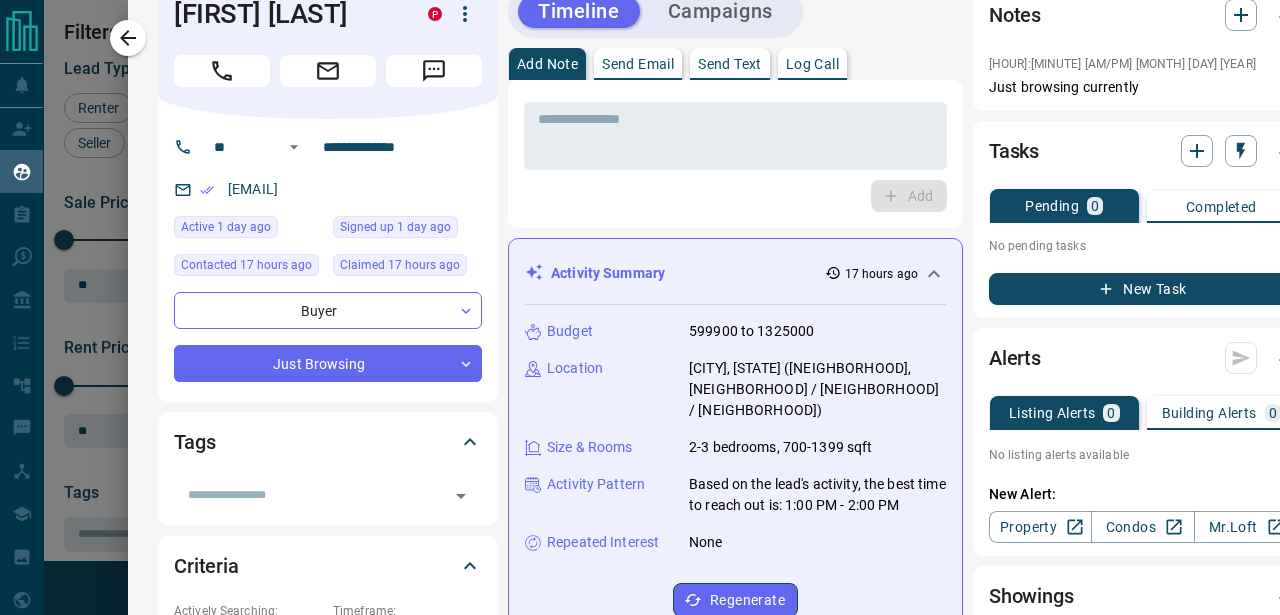 scroll, scrollTop: 0, scrollLeft: 0, axis: both 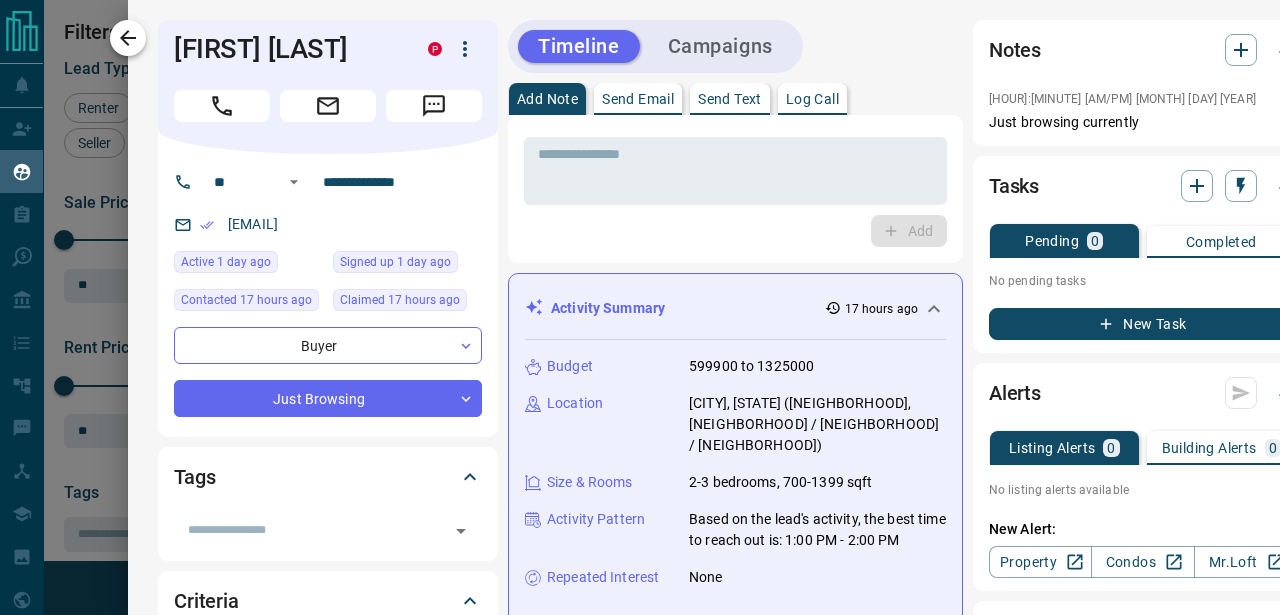 click 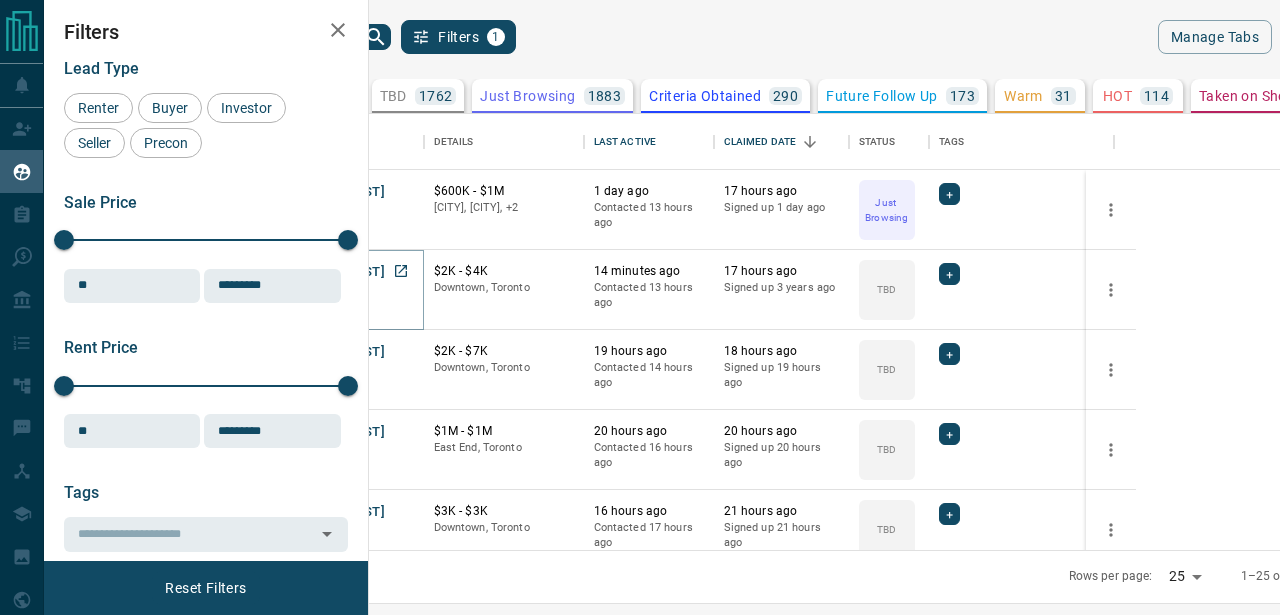 click on "[FIRST] [LAST]" at bounding box center [339, 272] 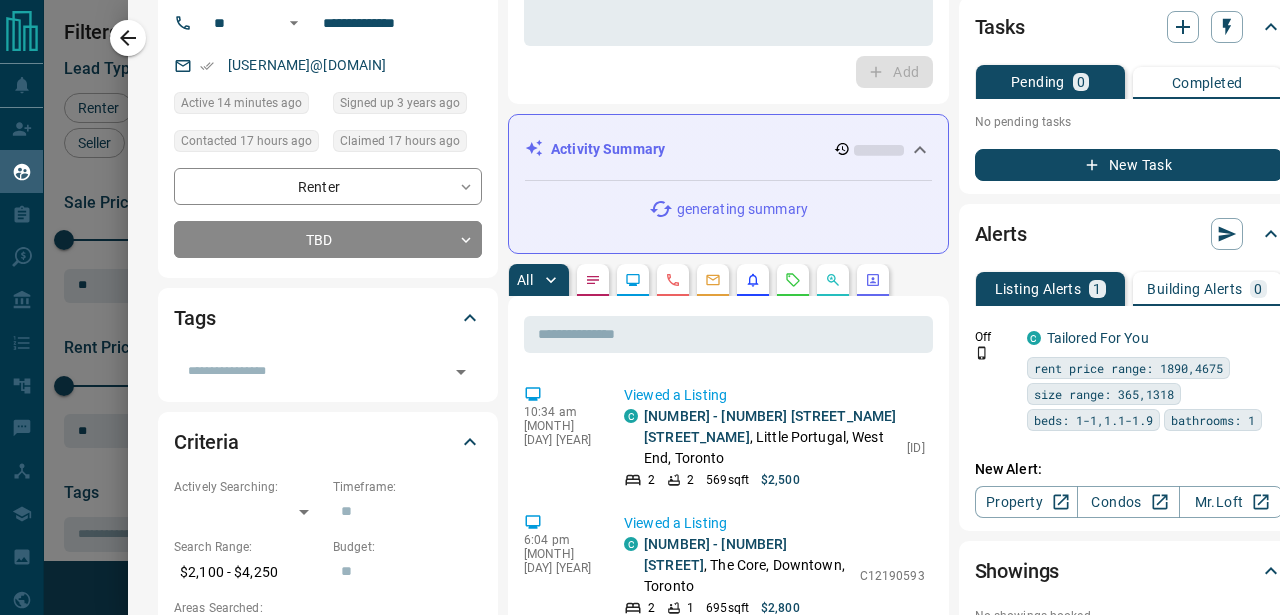 scroll, scrollTop: 237, scrollLeft: 0, axis: vertical 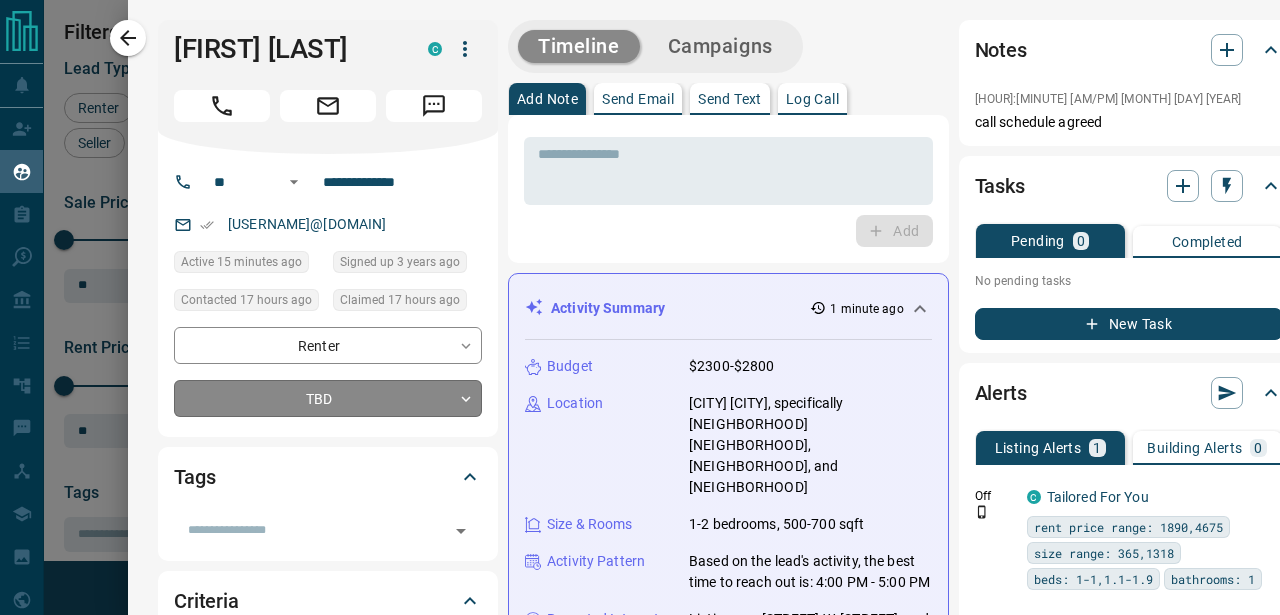 click on "Lead Transfers Claim Leads My Leads Tasks Opportunities Deals Campaigns Automations Messages Broker Bay Training Media Services Agent Resources Precon Worksheet Mobile Apps Disclosure Logout My Leads Filters 1 Manage Tabs New Lead All 5026 TBD 1762 Do Not Contact - Not Responsive 340 Bogus 168 Just Browsing 1883 Criteria Obtained 290 Future Follow Up 173 Warm 31 HOT 114 Taken on Showings 24 Submitted Offer 62 Client 179 Name Details Last Active Claimed Date Status Tags [FIRST] [LAST] Buyer P $600K - $1M [CITY], [CITY], +2 1 day ago Contacted 13 hours ago 17 hours ago Signed up 1 day ago Just Browsing + [FIRST] [LAST] Renter C $2K - $4K [CITY], [CITY] 15 minutes ago Contacted 13 hours ago 17 hours ago Signed up 3 years ago TBD + [FIRST] [LAST] Renter C $2K - $7K [CITY], [CITY] 19 hours ago Contacted 14 hours ago 18 hours ago Signed up 19 hours ago TBD + [NAME] C Buyer C $1M - $1M [CITY], [CITY] 20 hours ago Contacted 16 hours ago 20 hours ago Signed up 20 hours ago TBD + [FIRST] [LAST] Renter C TBD + C" at bounding box center (640, 295) 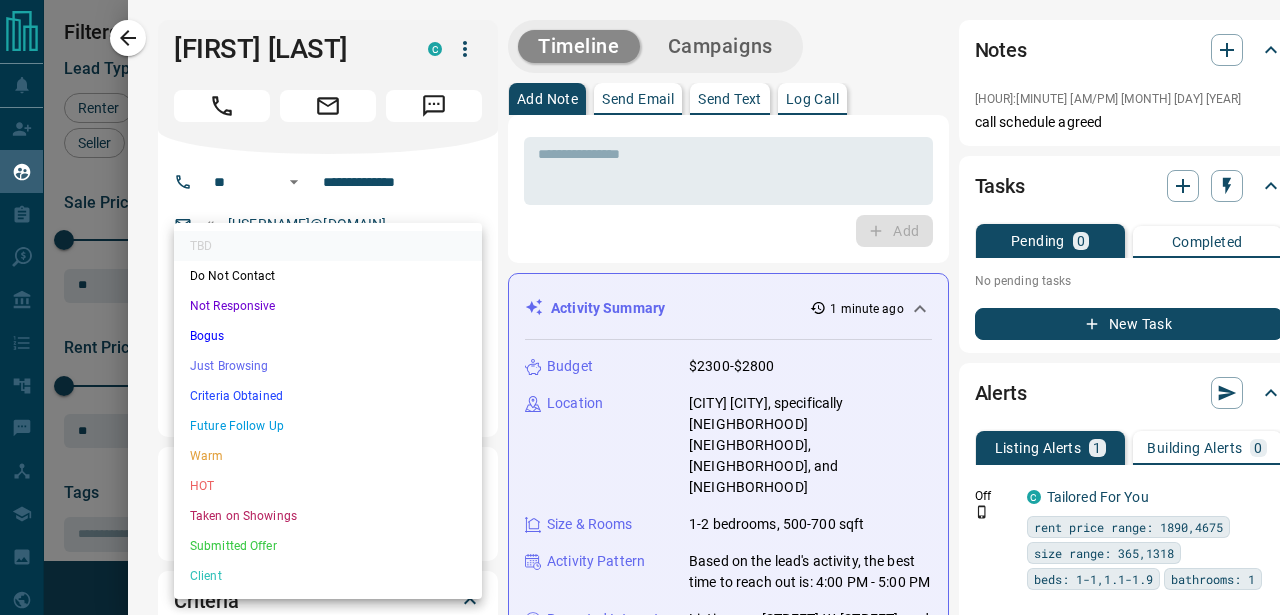 click at bounding box center (640, 307) 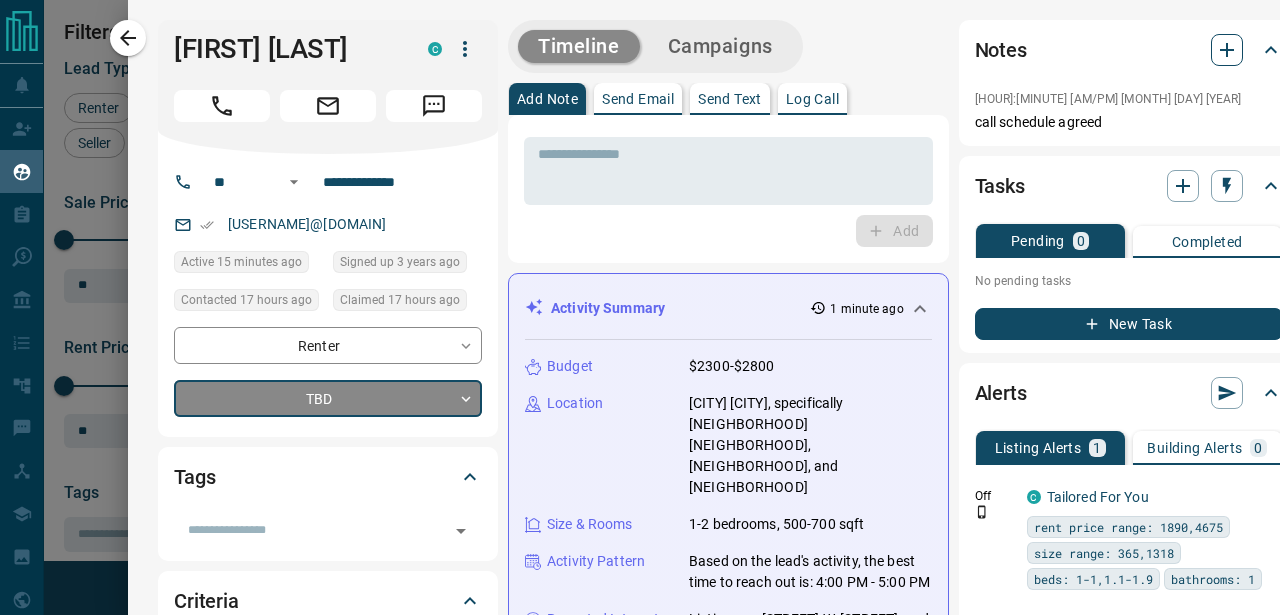 click 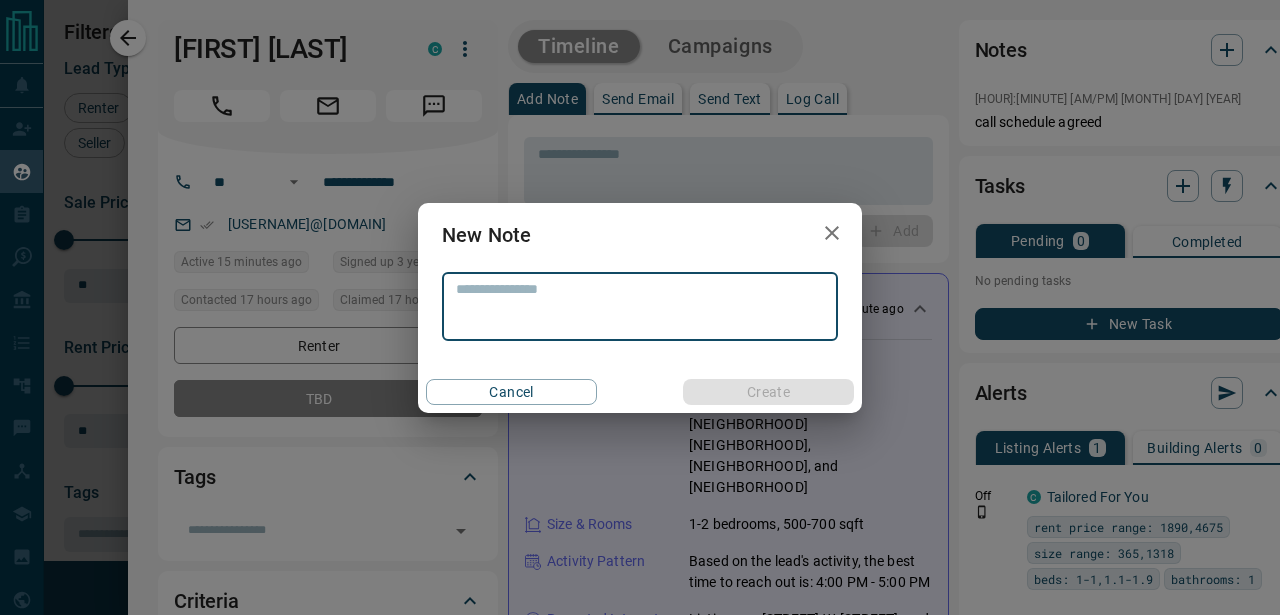 click at bounding box center (640, 306) 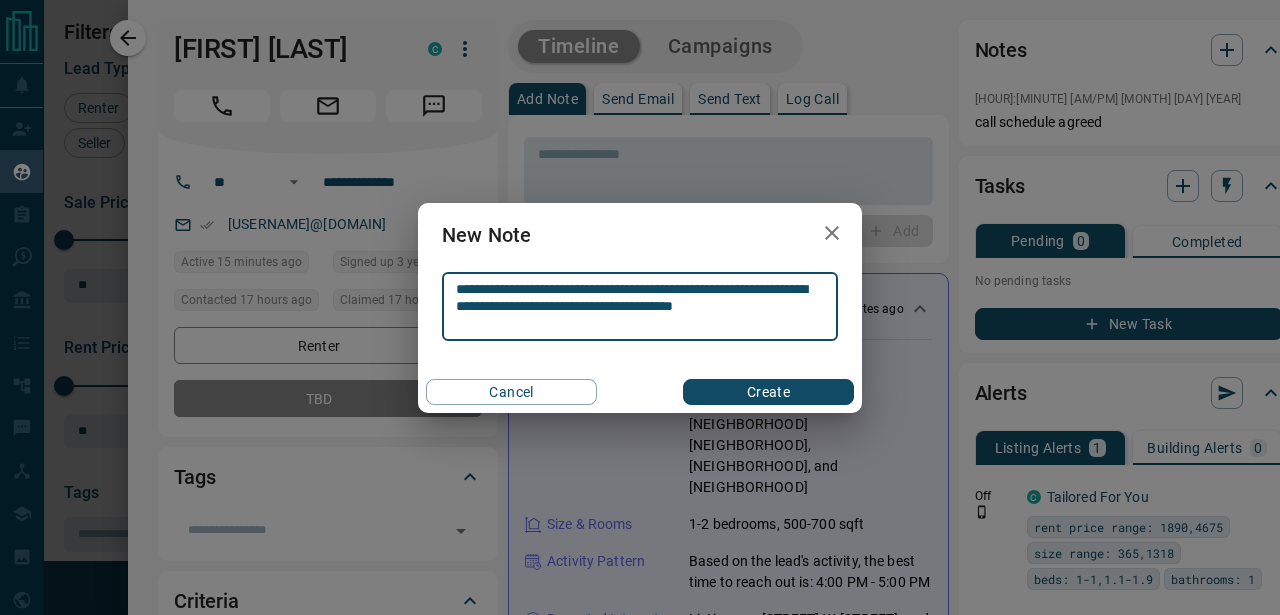 click on "**********" at bounding box center (640, 306) 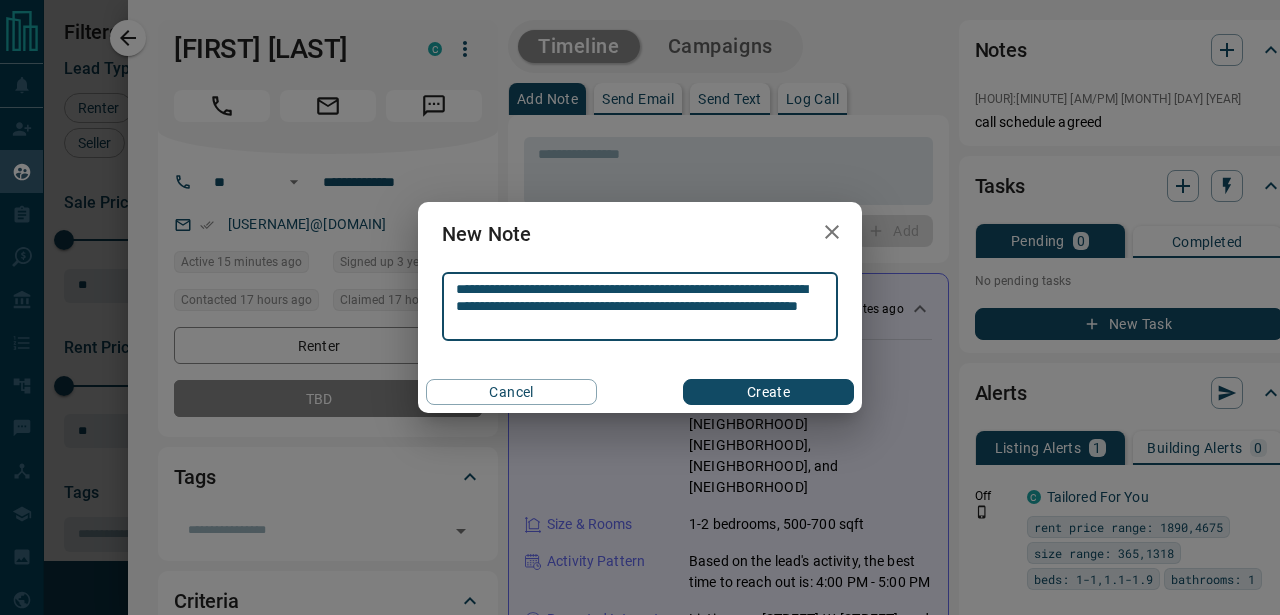 type on "**********" 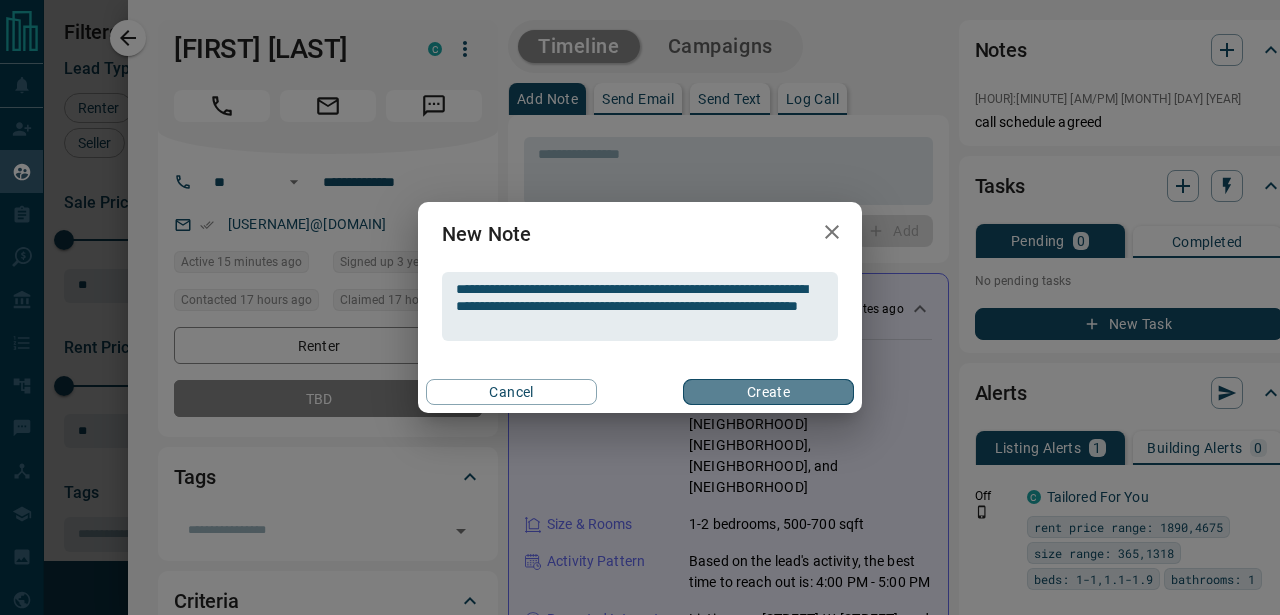 click on "Create" at bounding box center (768, 392) 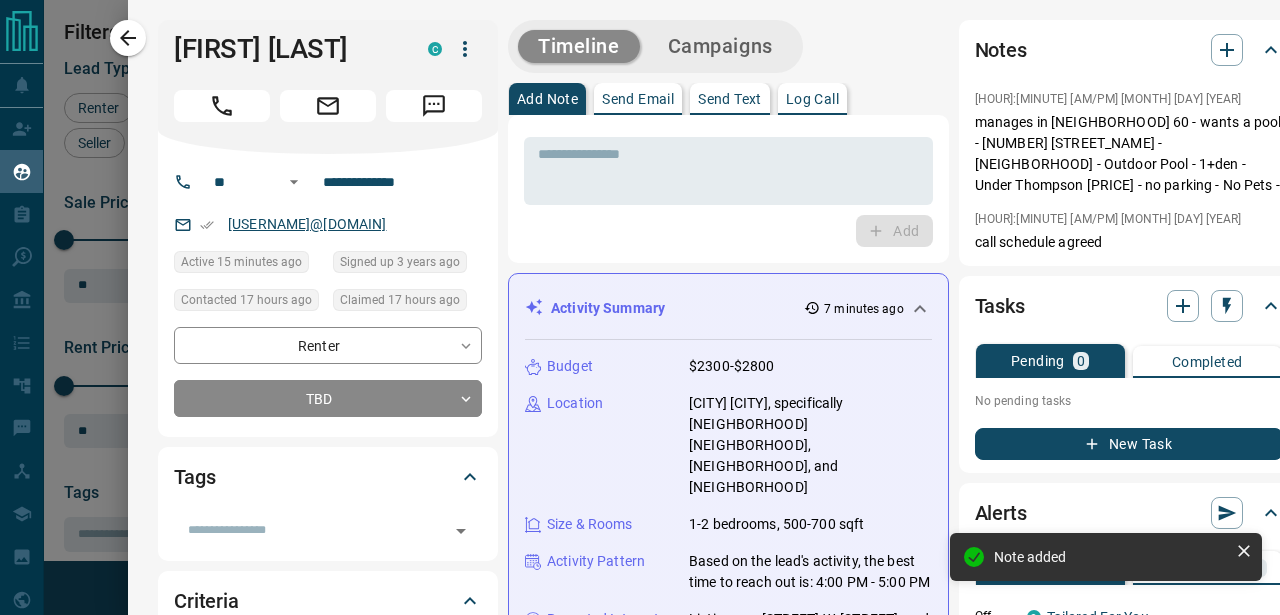 scroll, scrollTop: 1083, scrollLeft: 0, axis: vertical 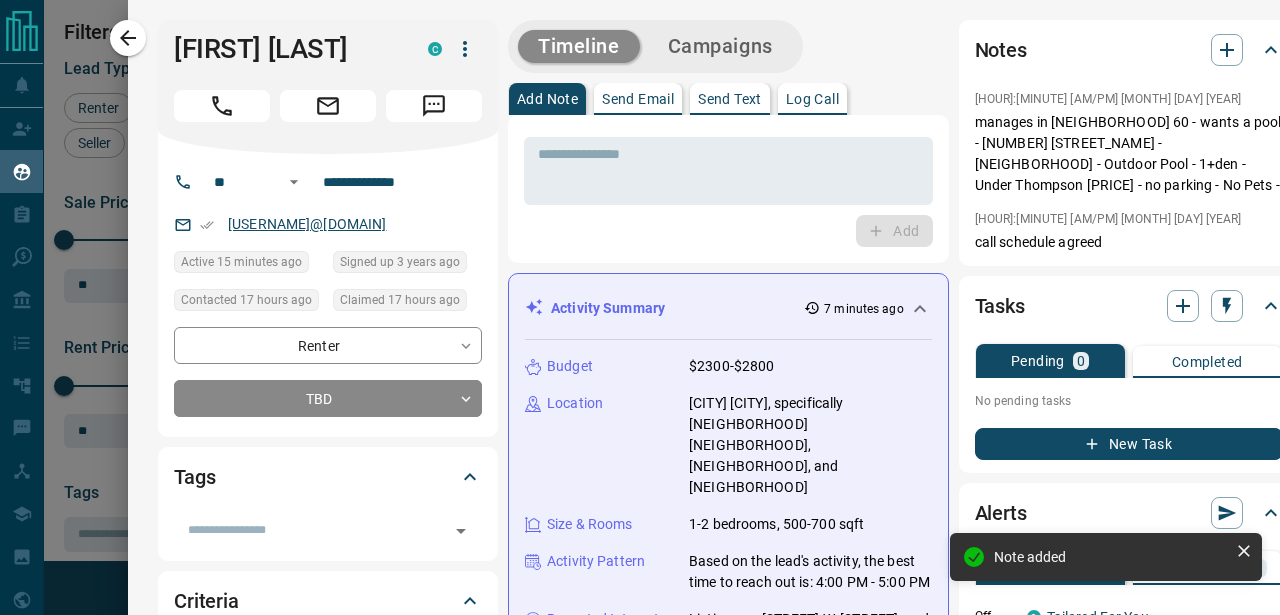 copy on "[USERNAME]@[DOMAIN]" 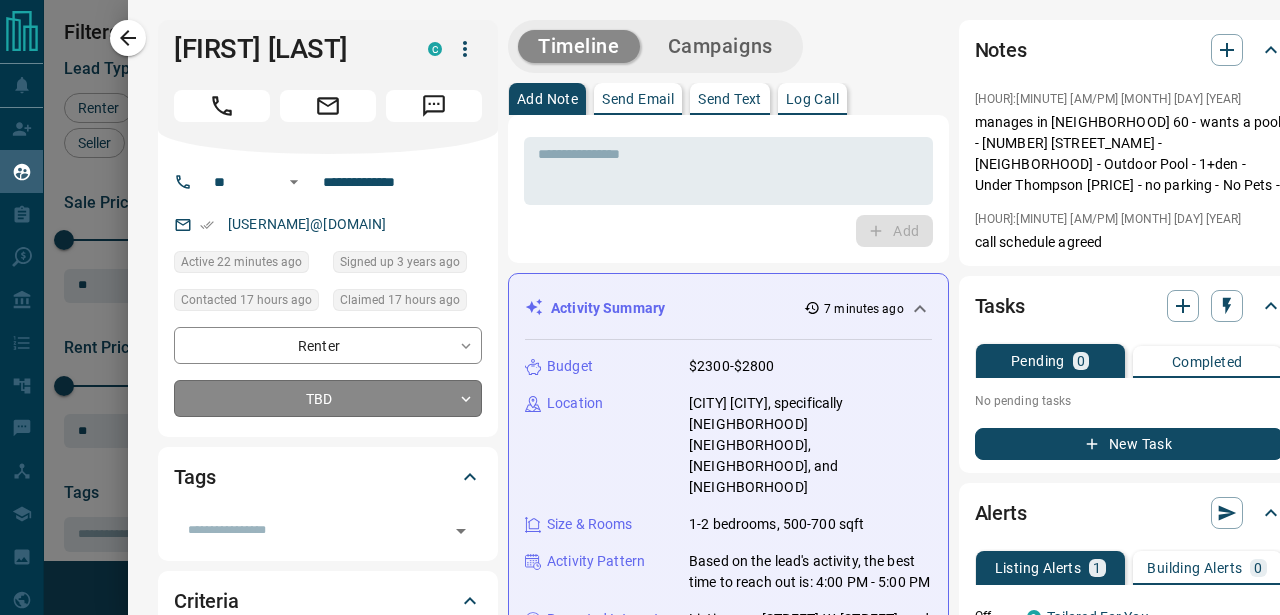 click on "Lead Transfers Claim Leads My Leads Tasks Opportunities Deals Campaigns Automations Messages Broker Bay Training Media Services Agent Resources Precon Worksheet Mobile Apps Disclosure Logout My Leads Filters 1 Manage Tabs New Lead All 5026 TBD 1762 Do Not Contact - Not Responsive 340 Bogus 168 Just Browsing 1883 Criteria Obtained 290 Future Follow Up 173 Warm 31 HOT 114 Taken on Showings 24 Submitted Offer 62 Client 179 Name Details Last Active Claimed Date Status Tags [FIRST] [LAST] Buyer P $600K - $1M [CITY], [CITY], +2 1 day ago Contacted 13 hours ago 17 hours ago Signed up 1 day ago Just Browsing + [FIRST] [LAST] Renter C $2K - $4K [CITY], [CITY], +2 3 minutes ago Contacted 13 hours ago 17 hours ago Signed up 3 years ago TBD + [FIRST] [LAST] Renter C $2K - $7K [CITY], [CITY] 19 hours ago Contacted 14 hours ago 18 hours ago Signed up 19 hours ago TBD + [FIRST] [LAST] Buyer C $1M - $1M [CITY], [CITY] 20 hours ago Contacted 16 hours ago 20 hours ago Signed up 20 hours ago TBD +" at bounding box center (640, 295) 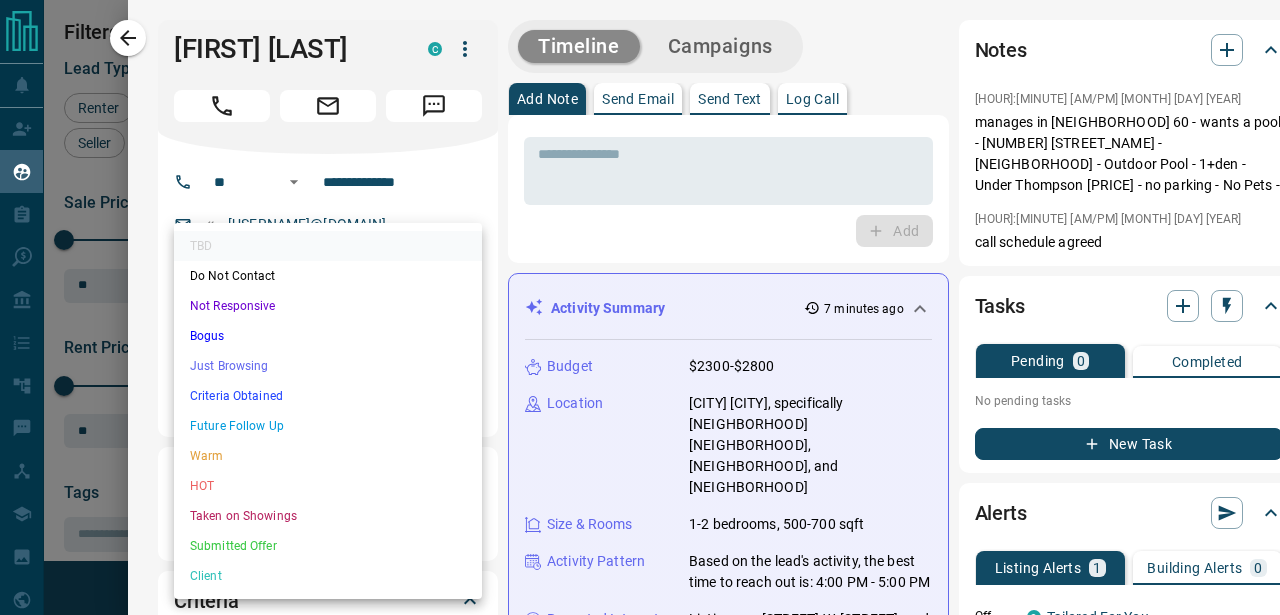 click on "Criteria Obtained" at bounding box center [328, 396] 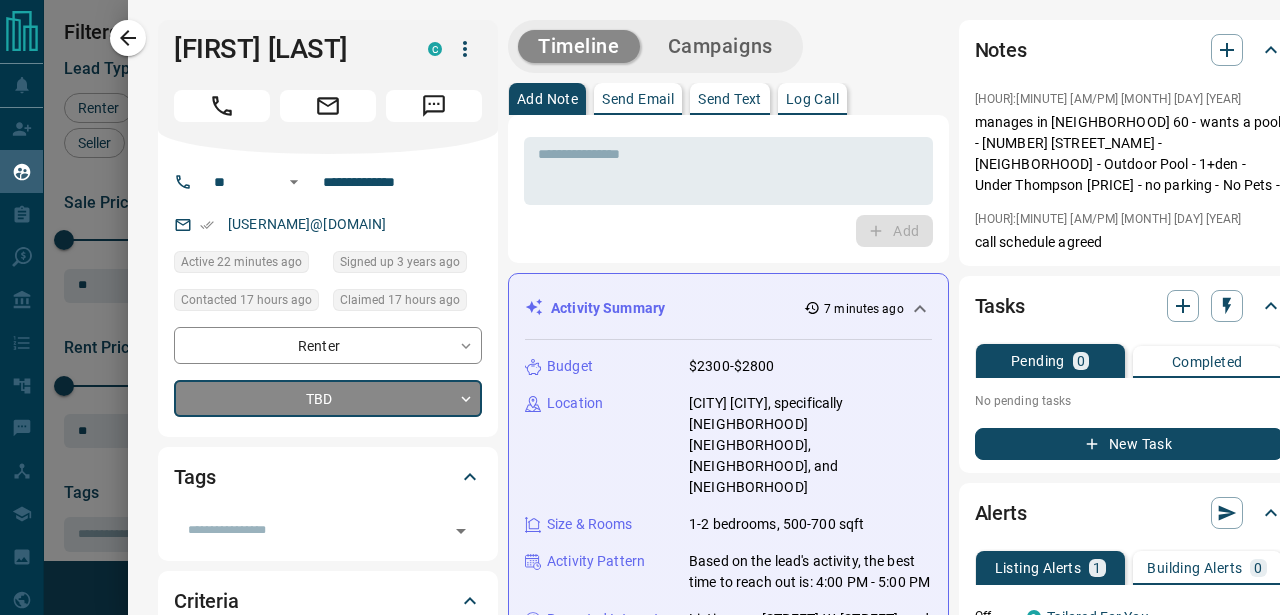 type on "*" 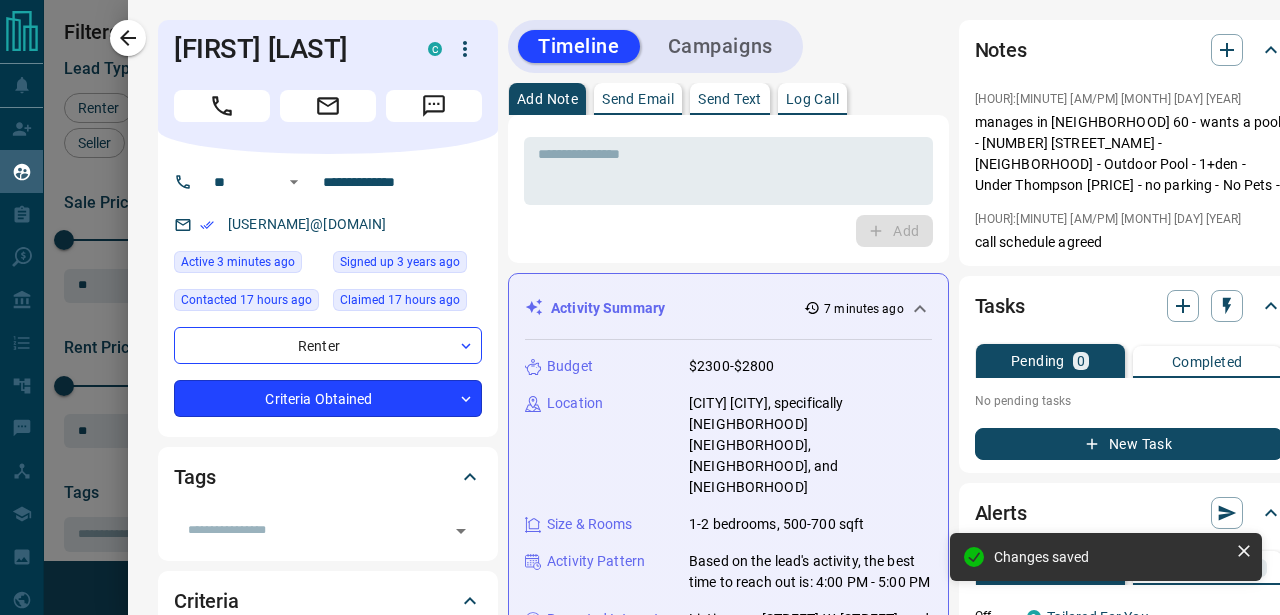 scroll, scrollTop: 1083, scrollLeft: 0, axis: vertical 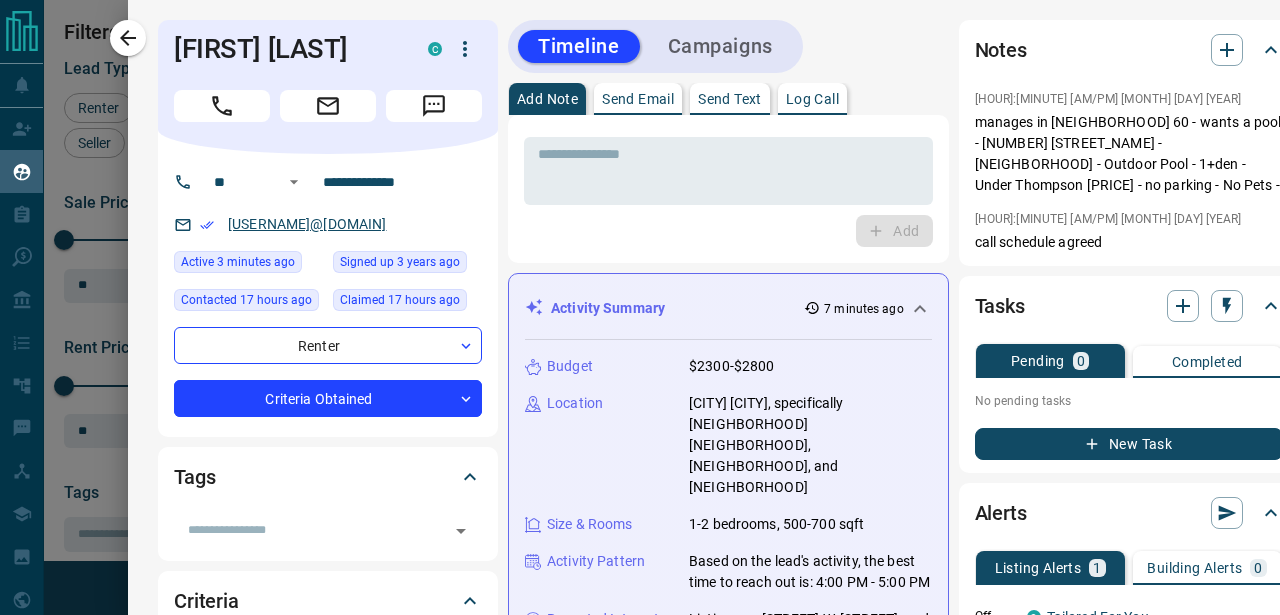 copy on "[USERNAME]@[DOMAIN]" 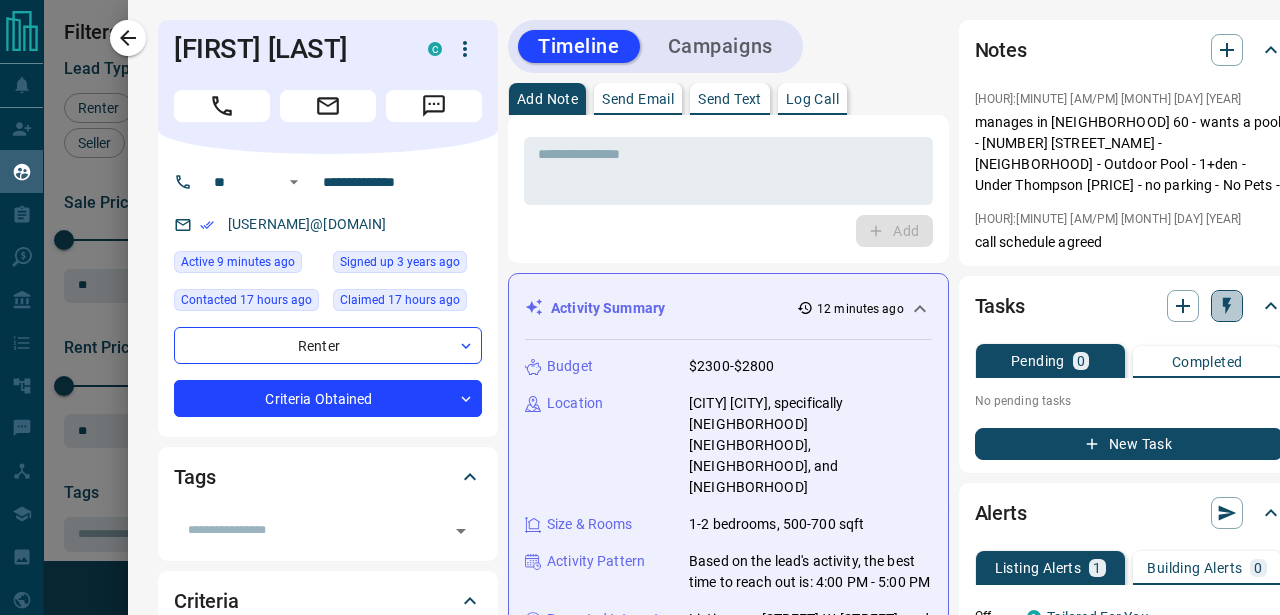 click 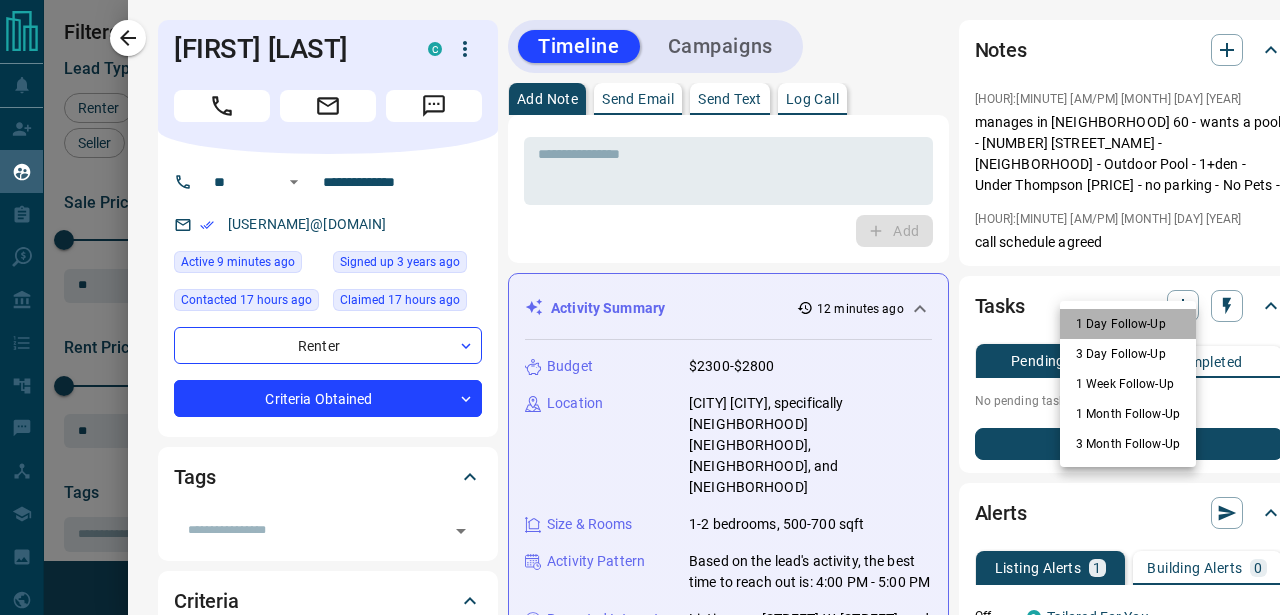 click on "1 Day Follow-Up" at bounding box center (1128, 324) 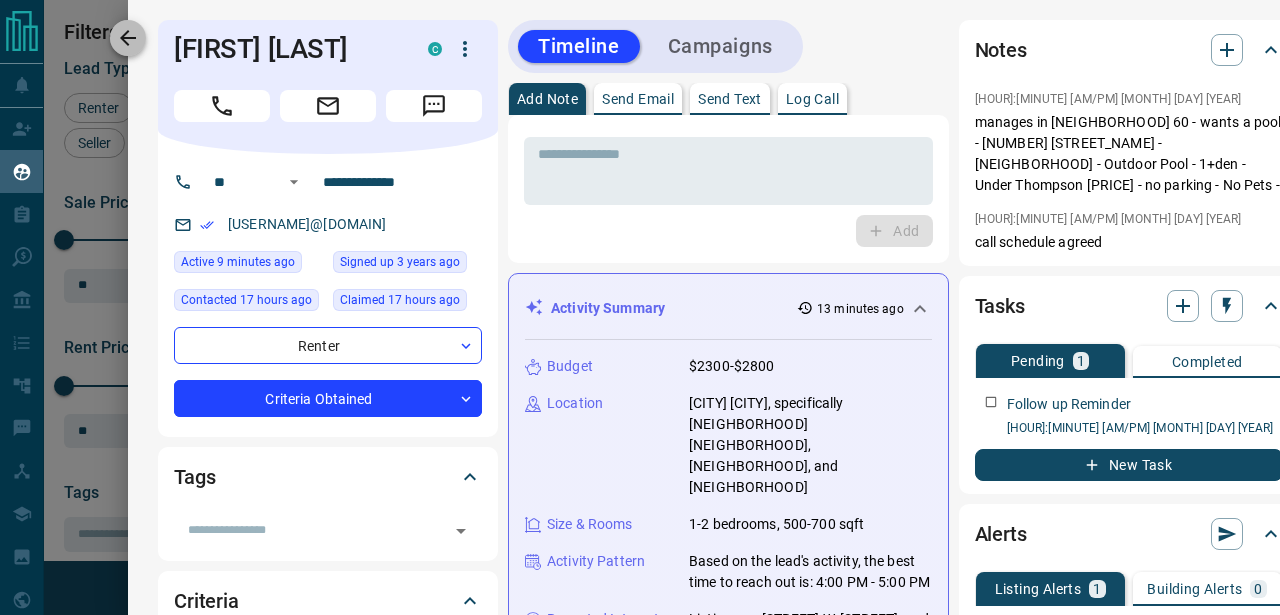 click 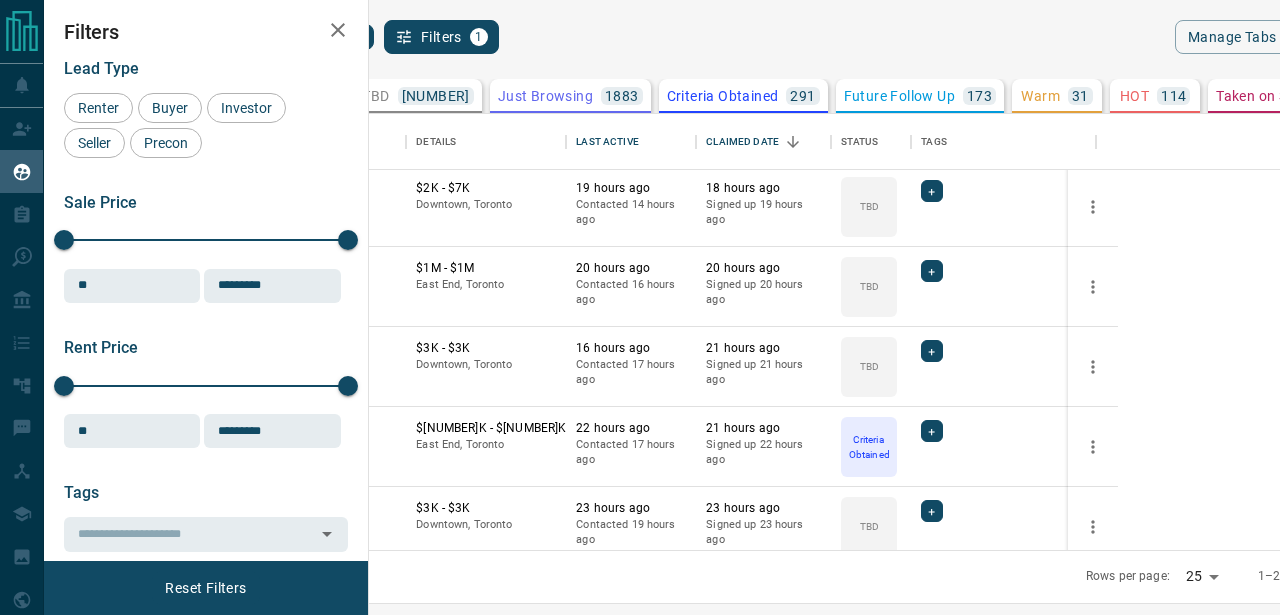 scroll, scrollTop: 166, scrollLeft: 0, axis: vertical 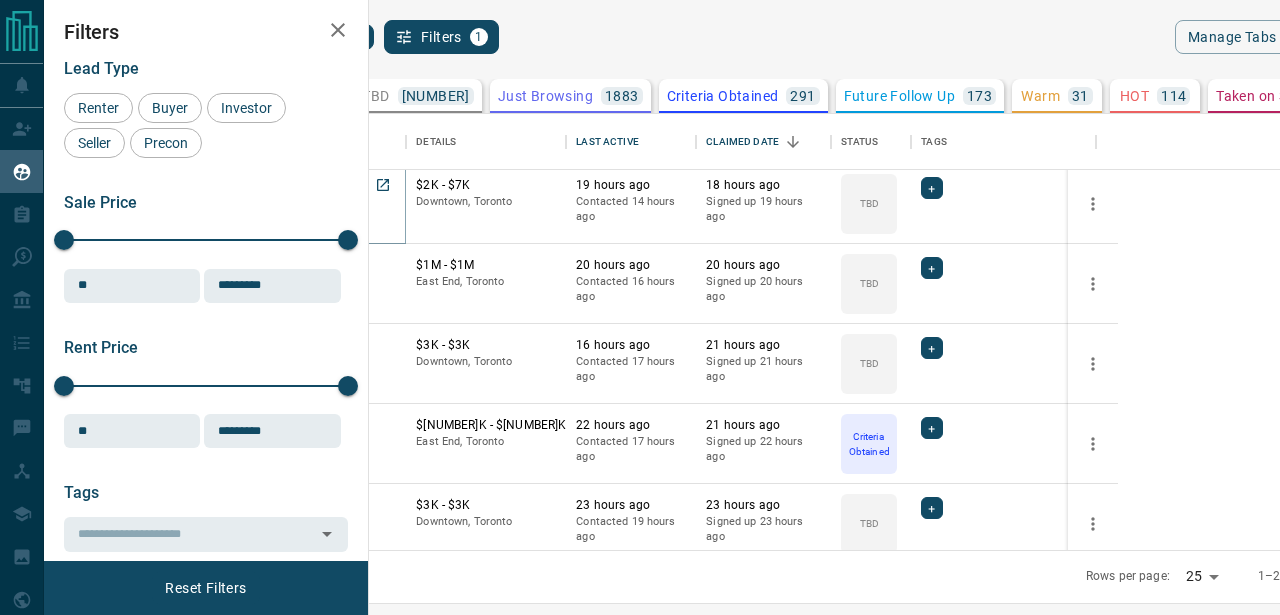 click on "[FIRST] [LAST]" at bounding box center (321, 186) 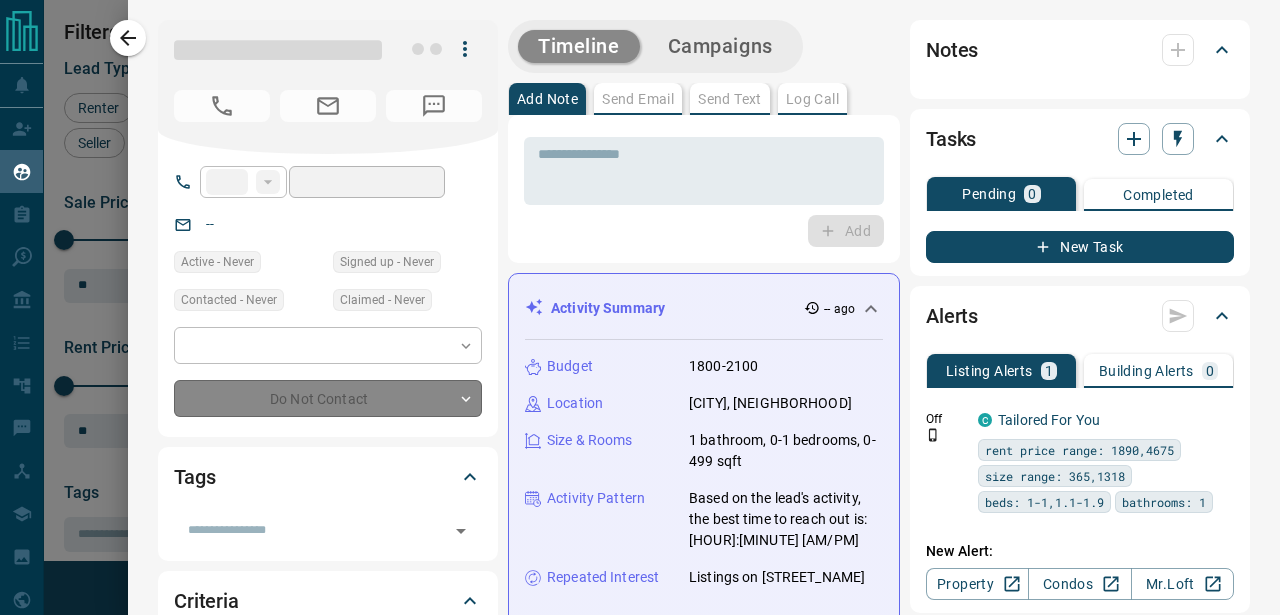 type on "**" 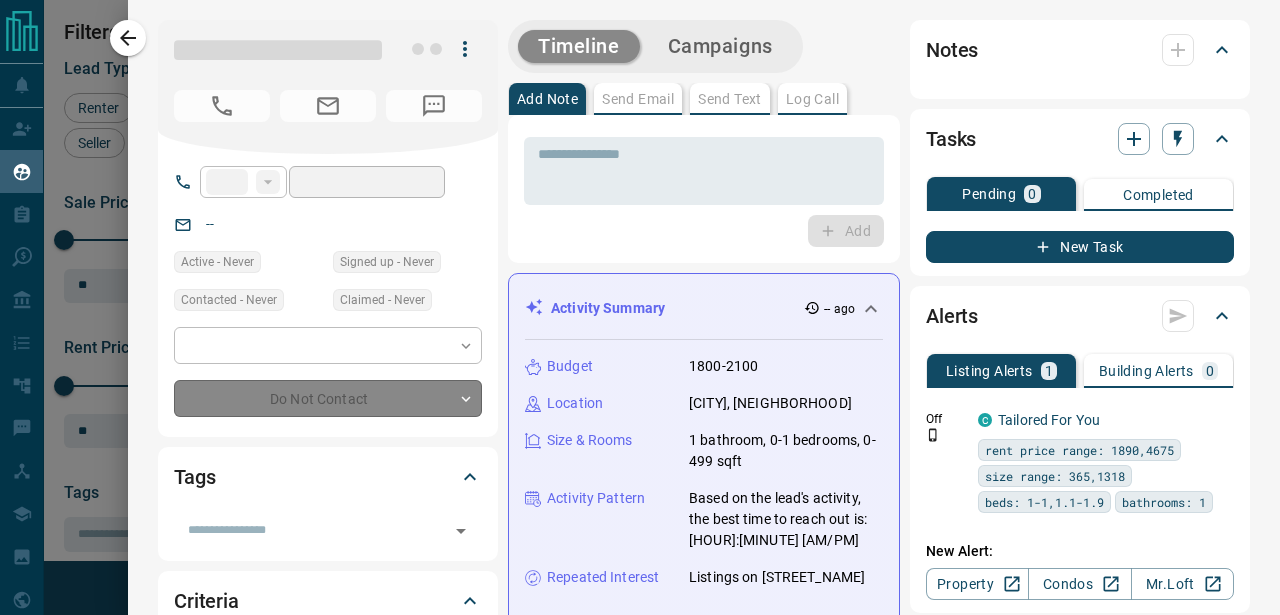 type on "**********" 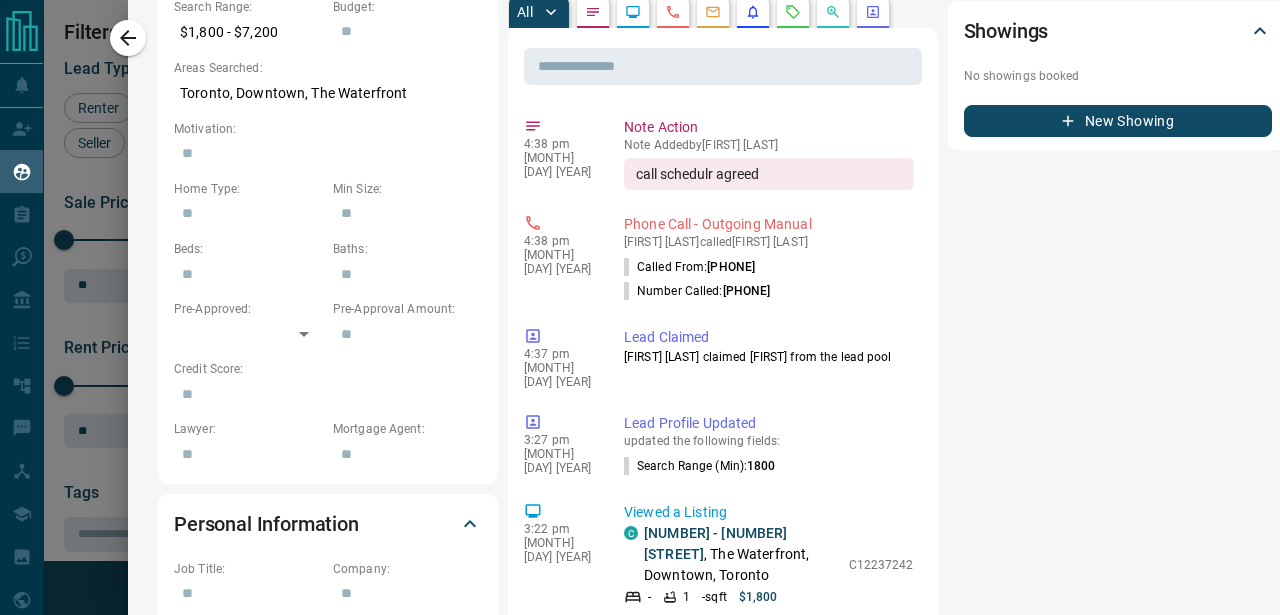 scroll, scrollTop: 701, scrollLeft: 0, axis: vertical 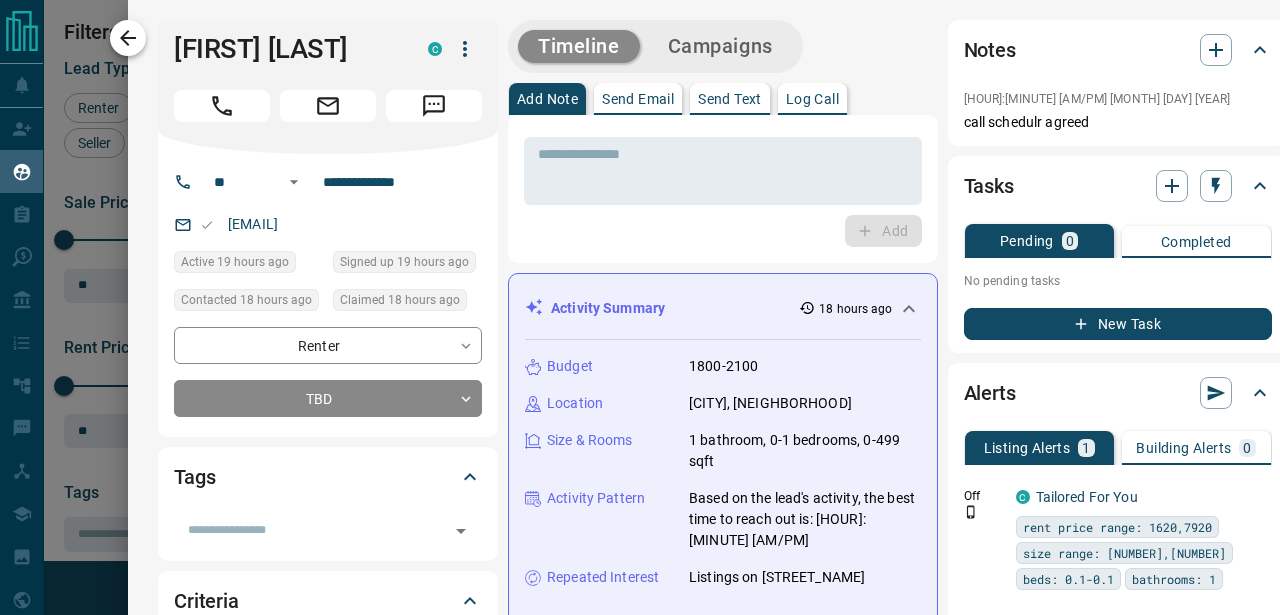 click 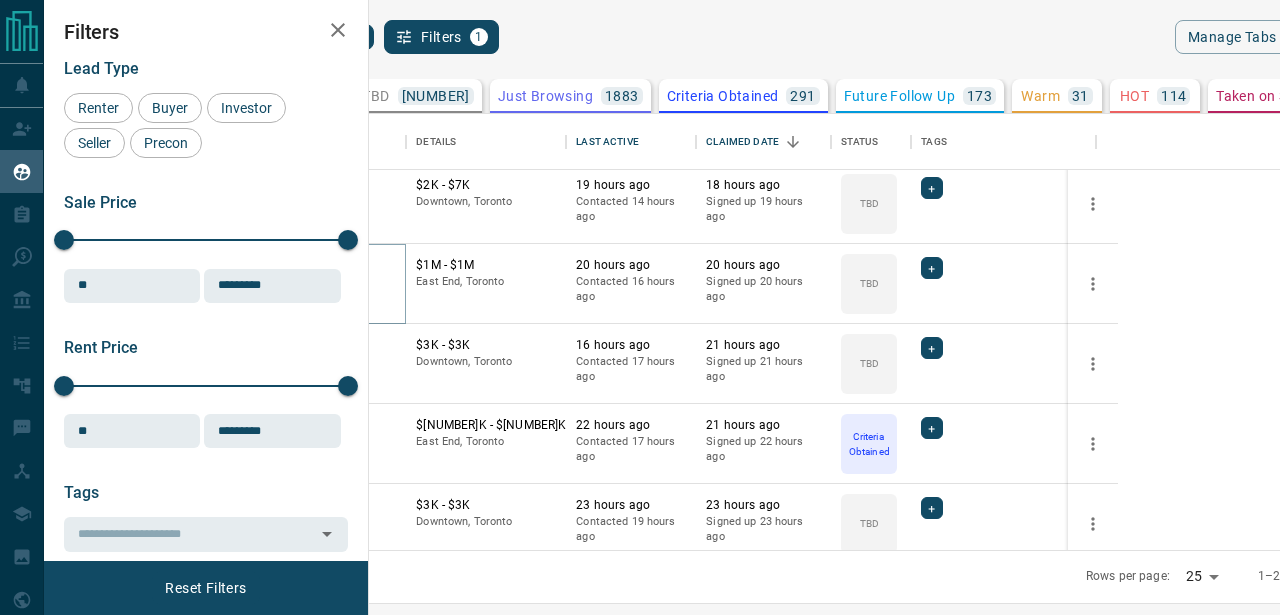click on "[FIRST] [LAST]" at bounding box center (321, 266) 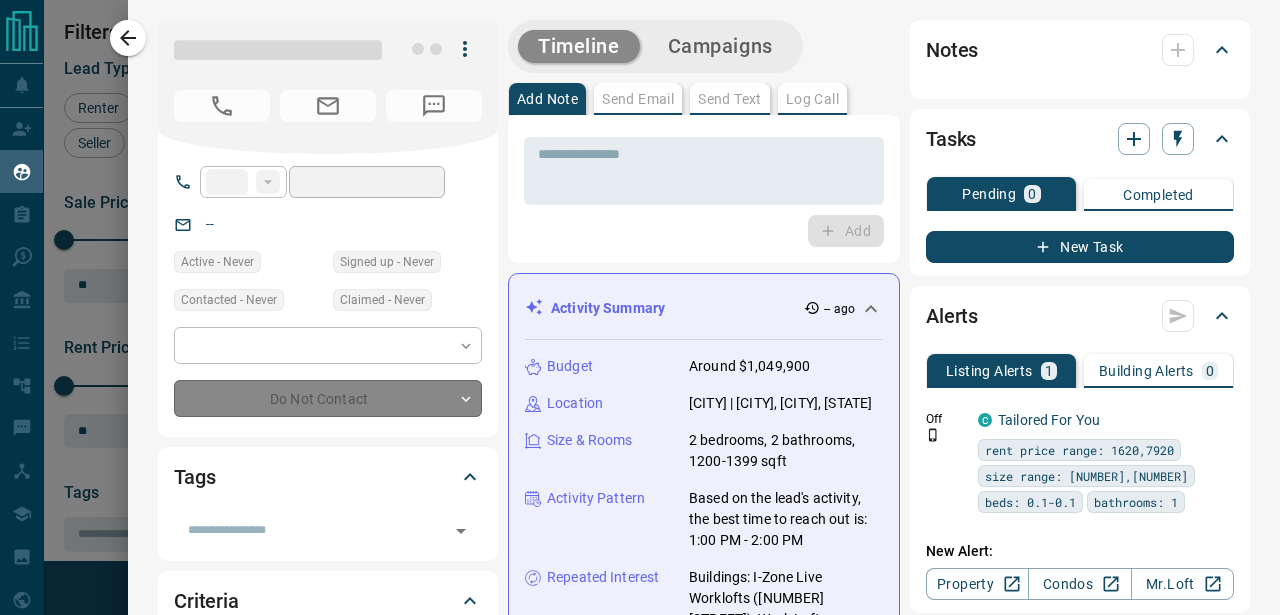 type on "**" 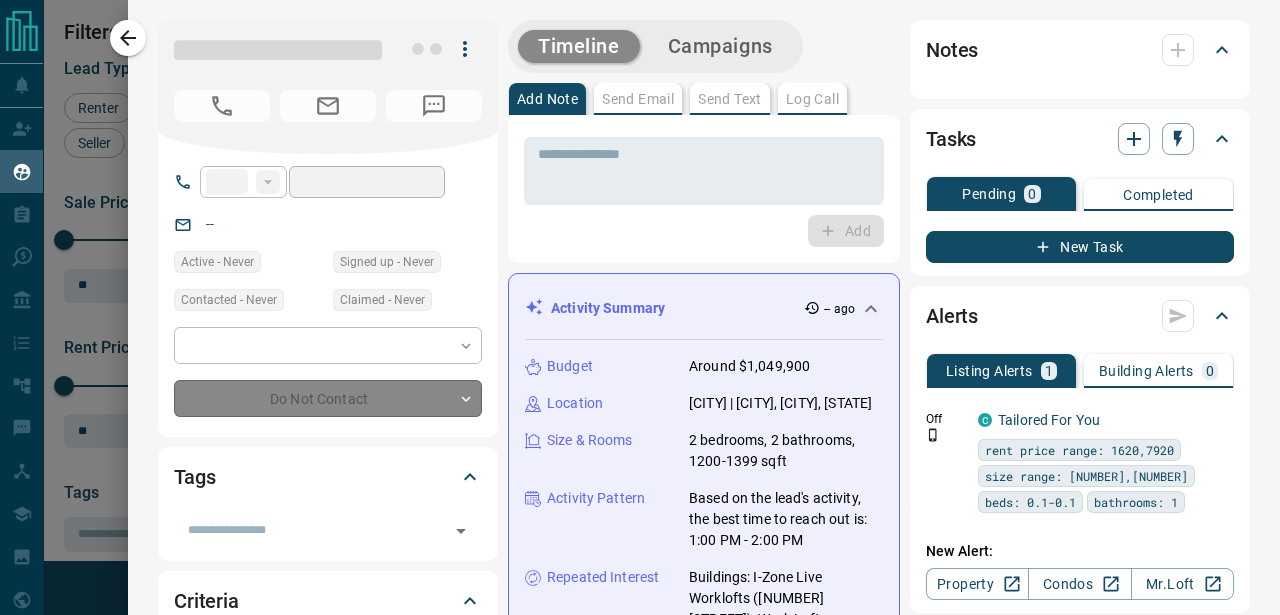 type on "**********" 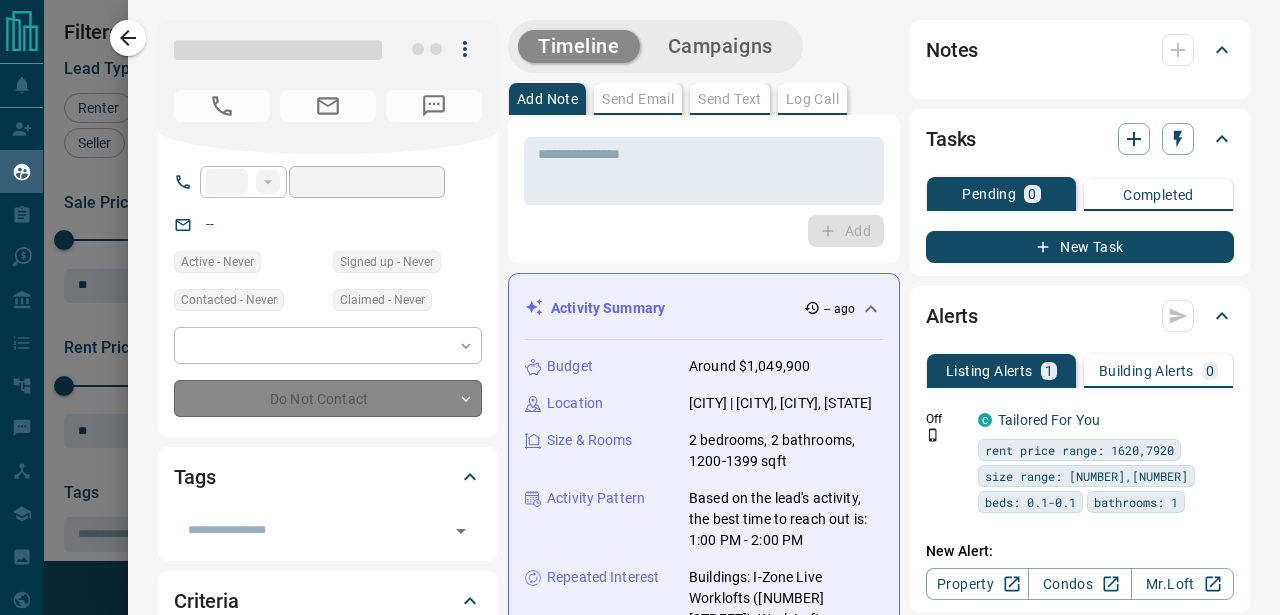 type on "**********" 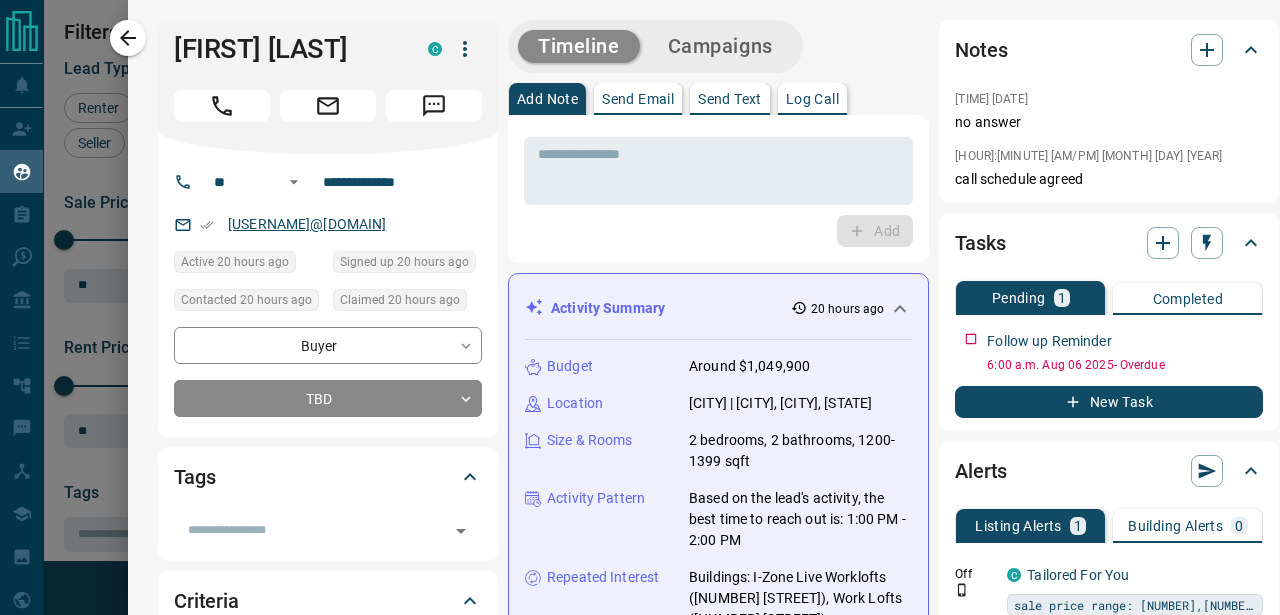 copy on "[USERNAME]@[DOMAIN]" 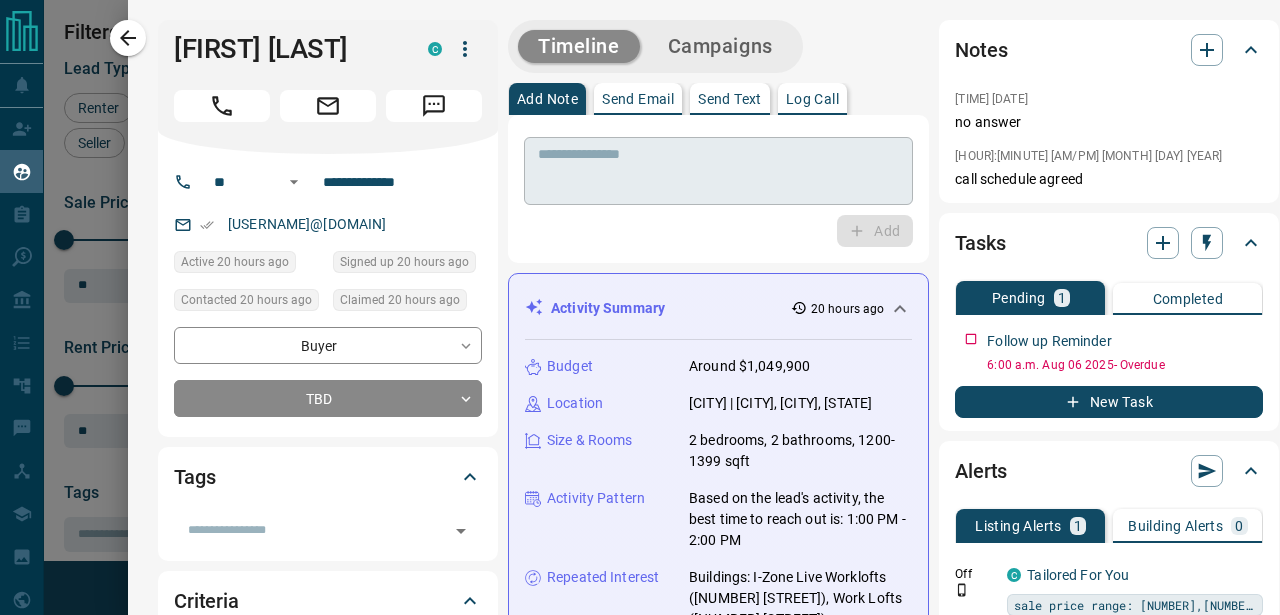 click on "* ​" at bounding box center (718, 171) 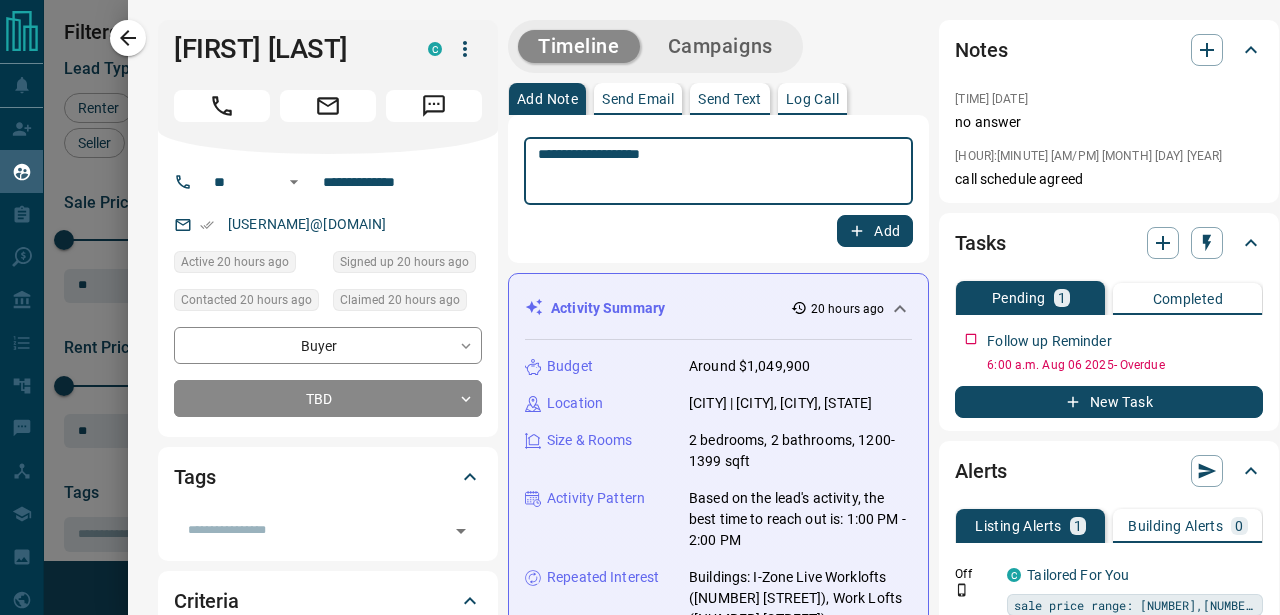 type on "**********" 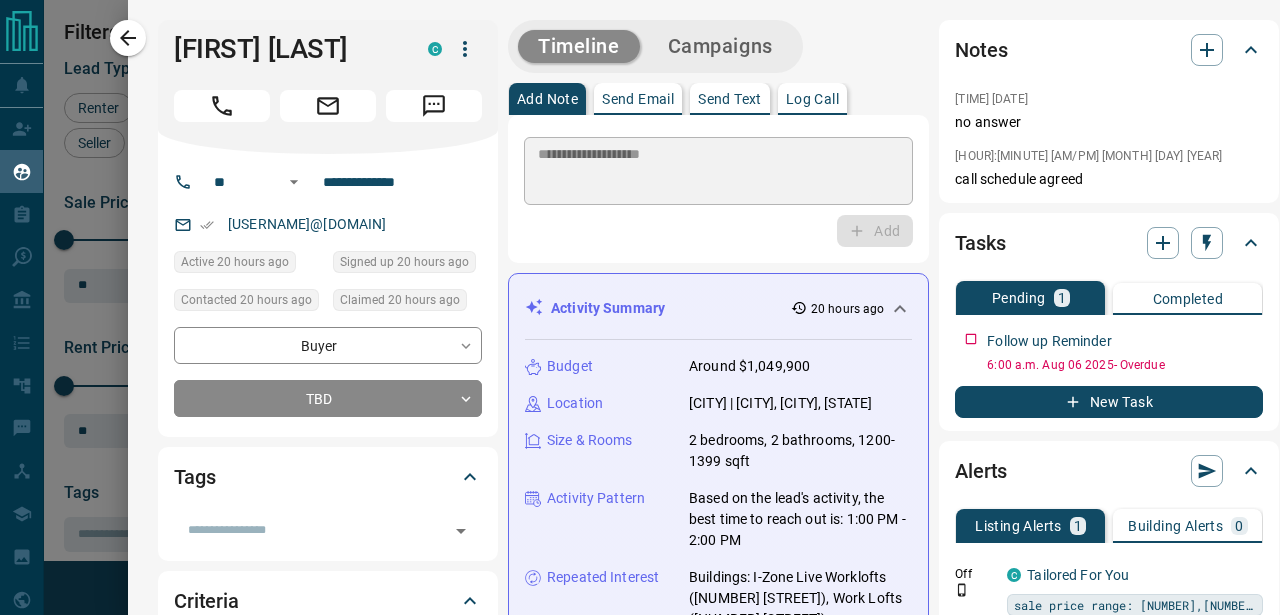 type 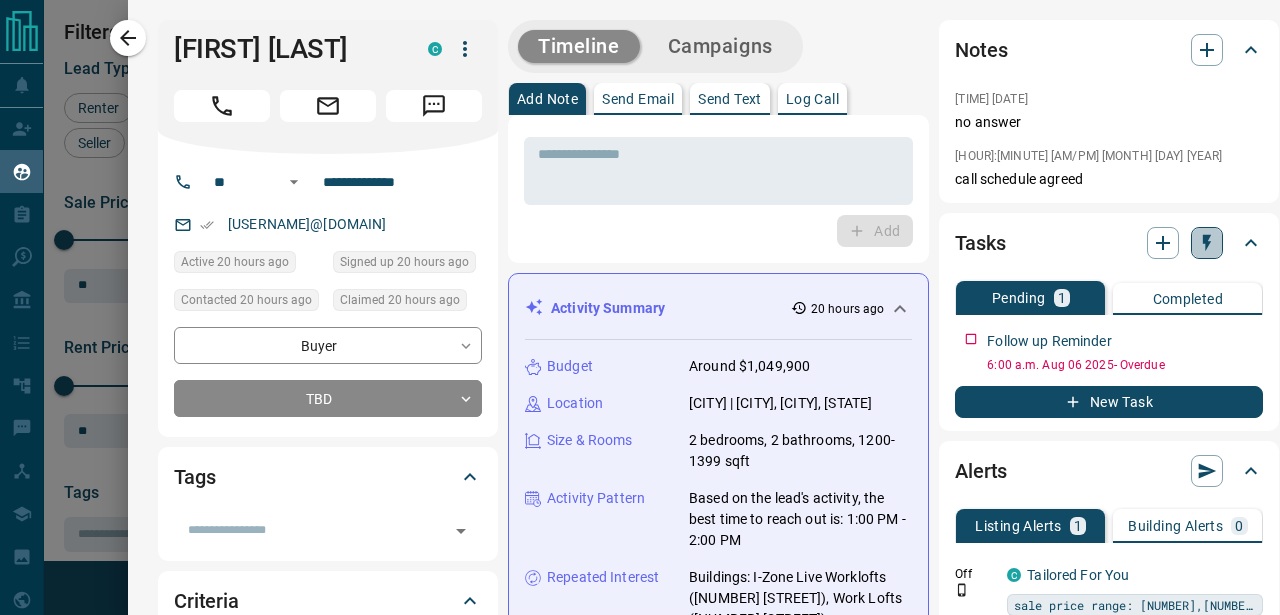 click 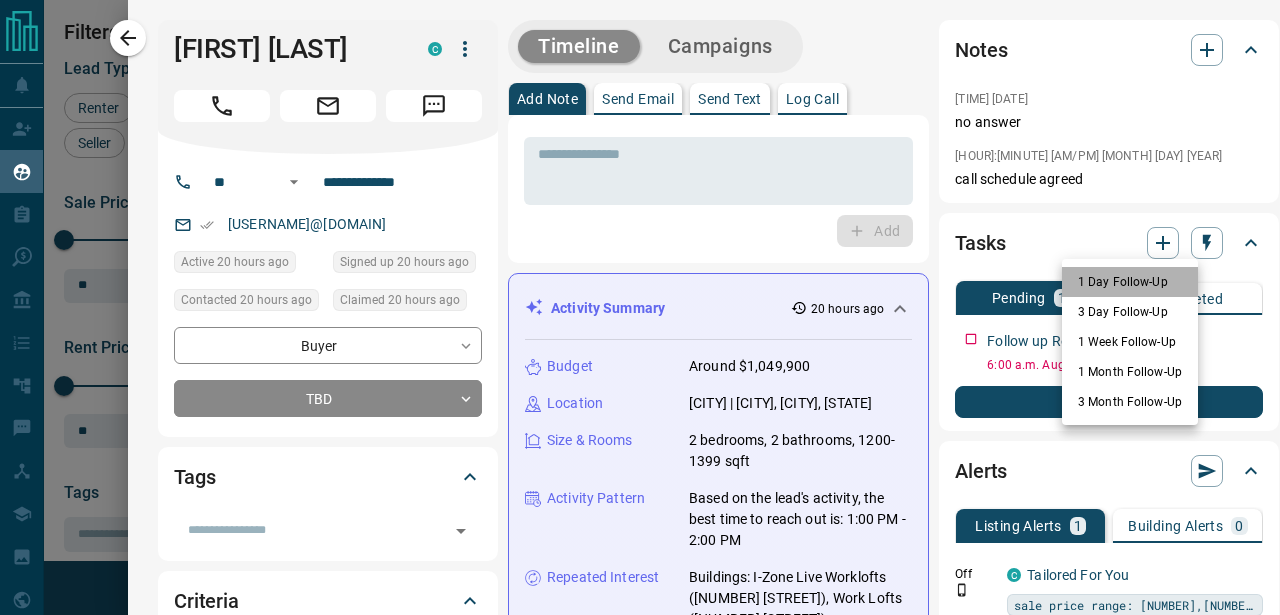 click on "1 Day Follow-Up" at bounding box center (1130, 282) 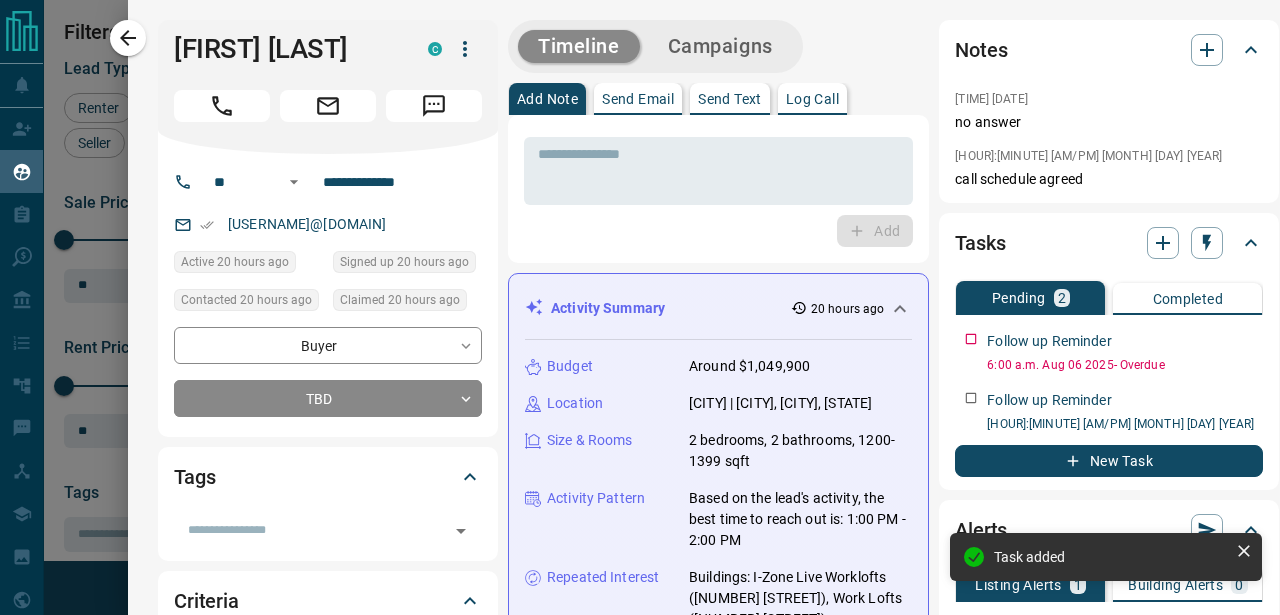 click 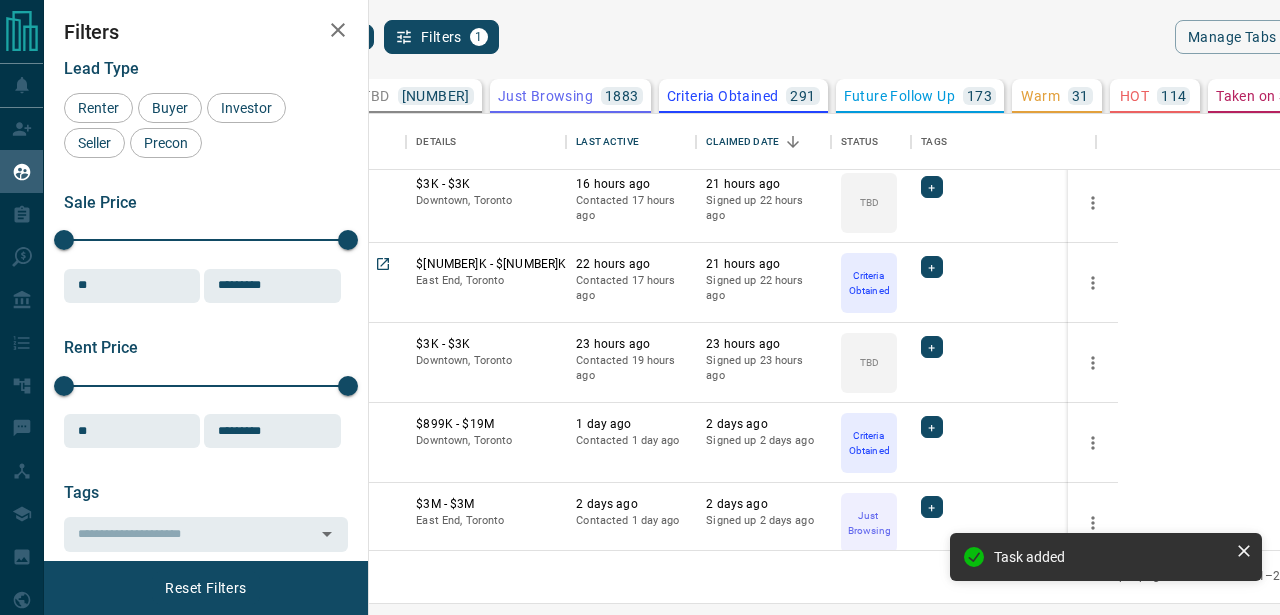 scroll, scrollTop: 329, scrollLeft: 0, axis: vertical 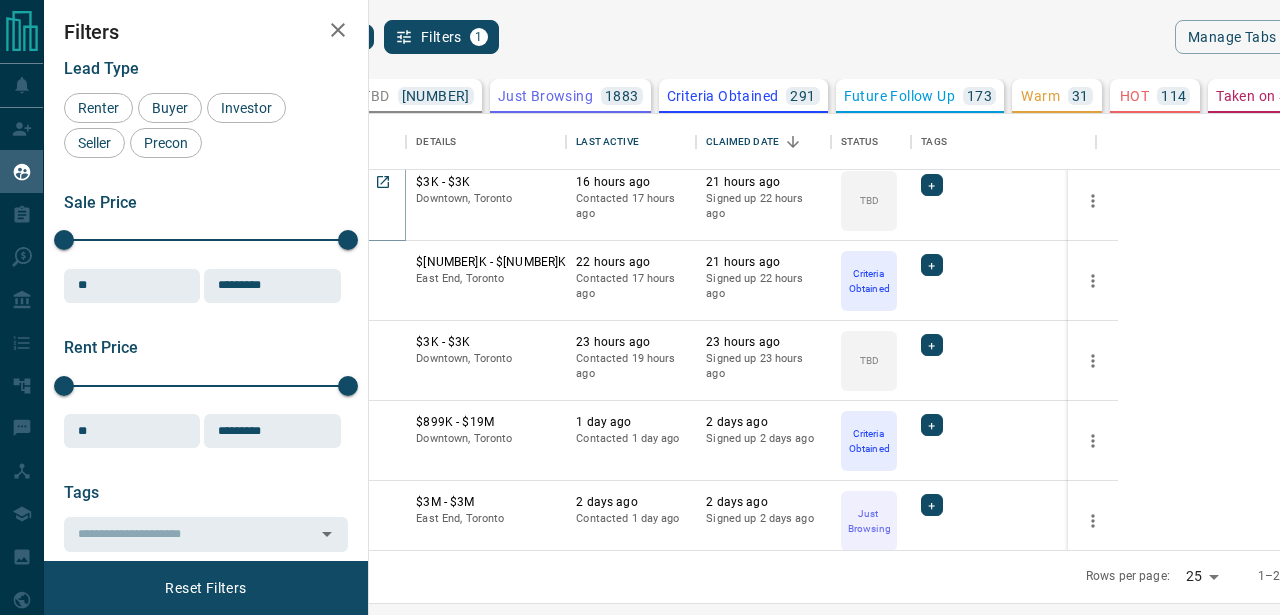 click on "[FIRST] [LAST]" at bounding box center [321, 183] 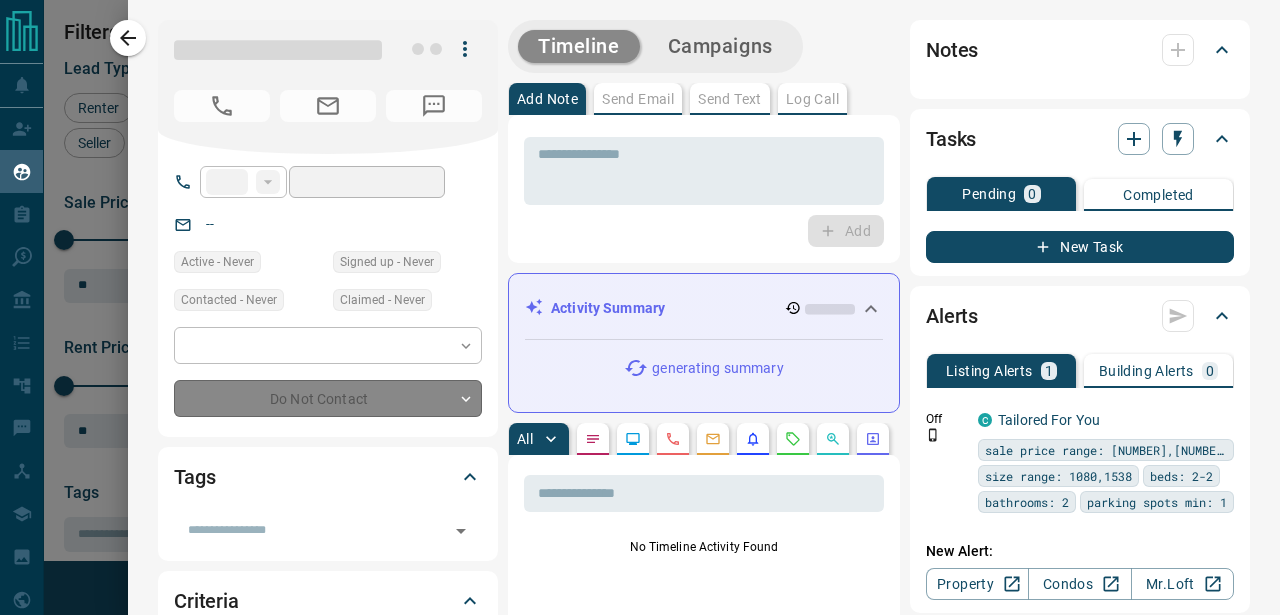 type on "**" 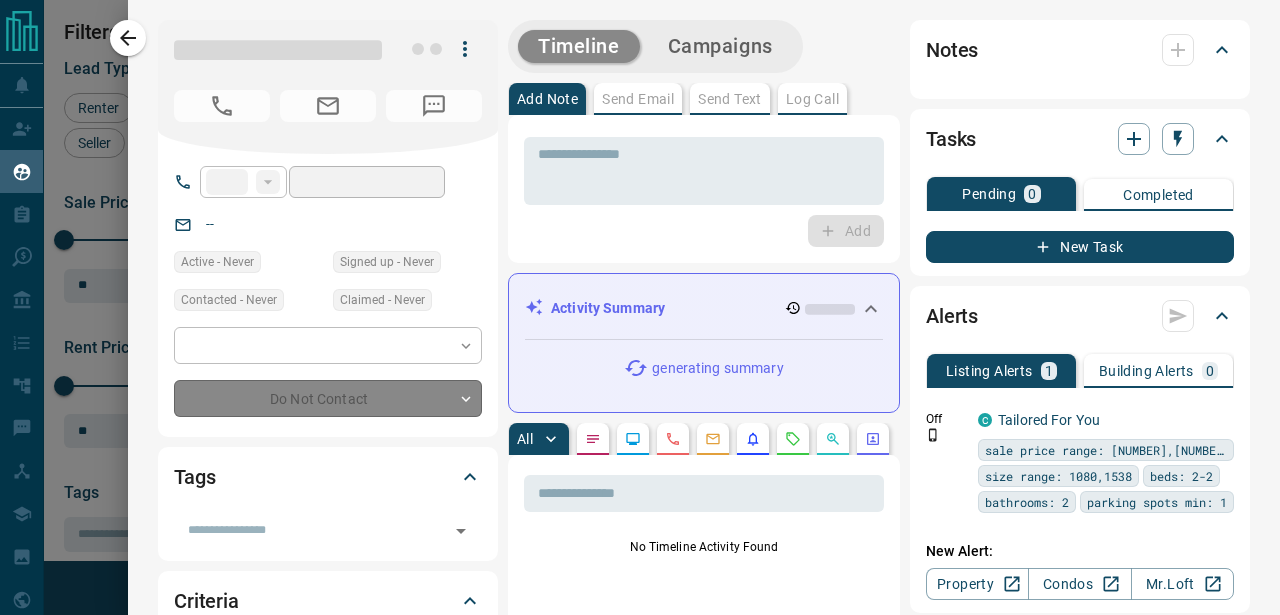 type on "**********" 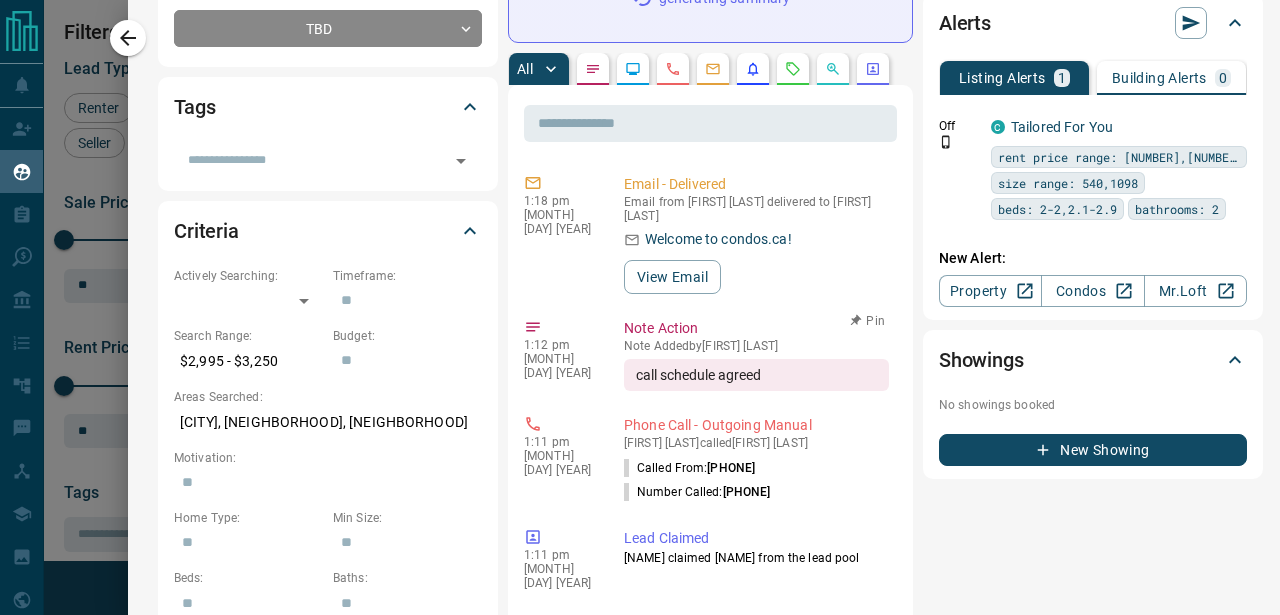 scroll, scrollTop: 463, scrollLeft: 0, axis: vertical 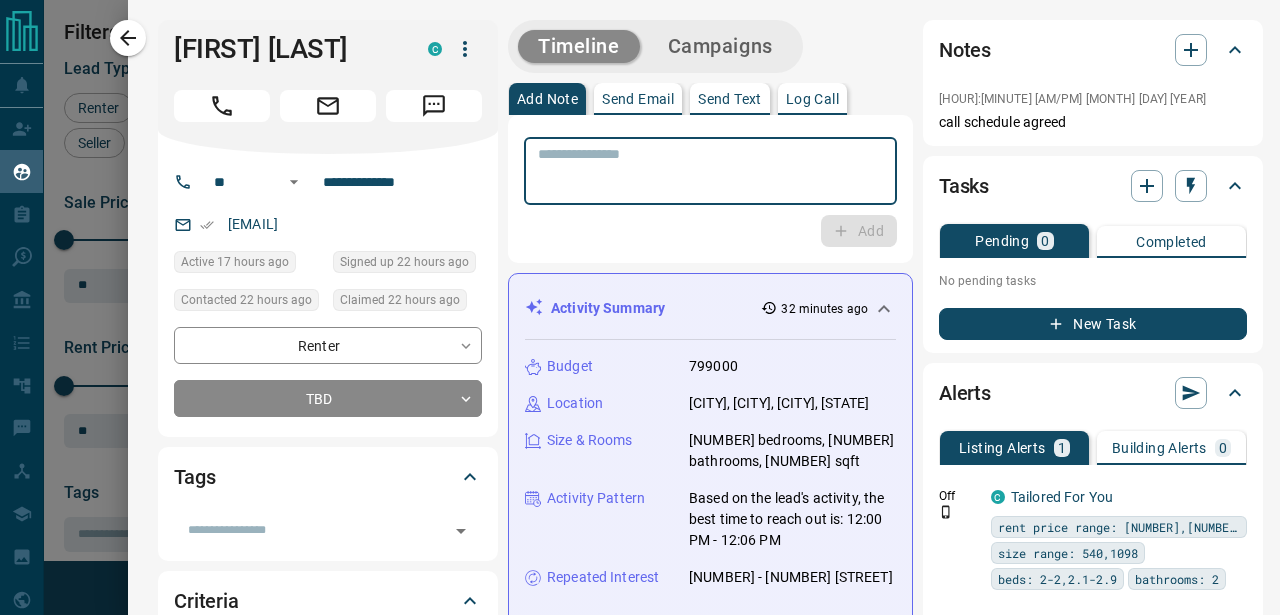 click at bounding box center (710, 171) 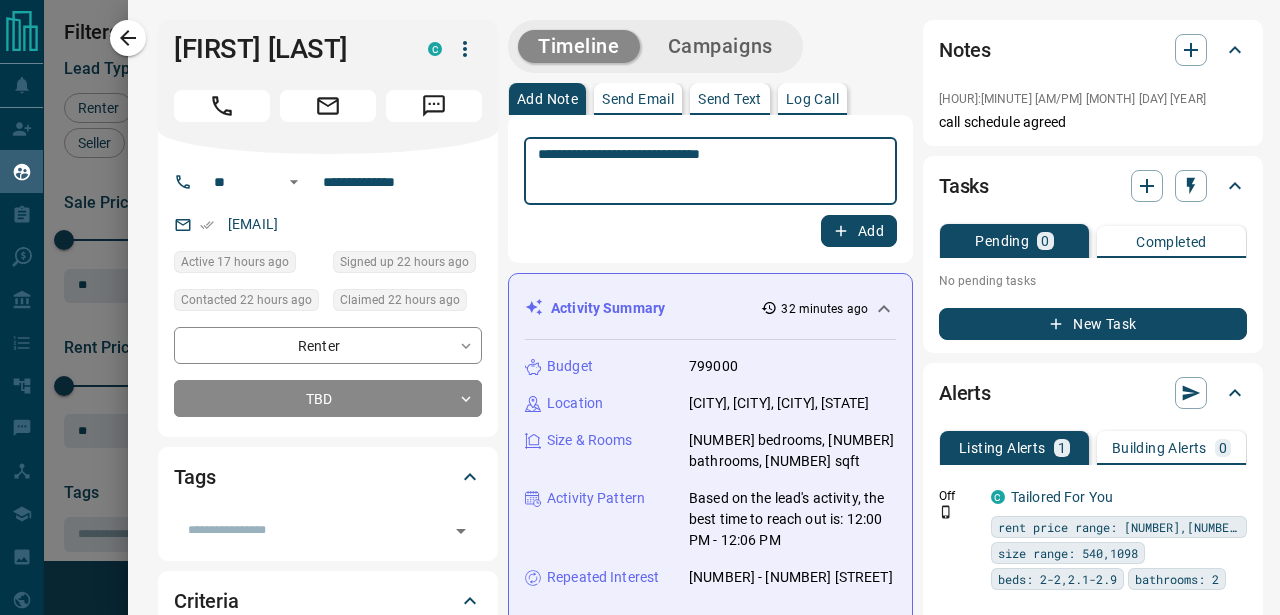 type on "**********" 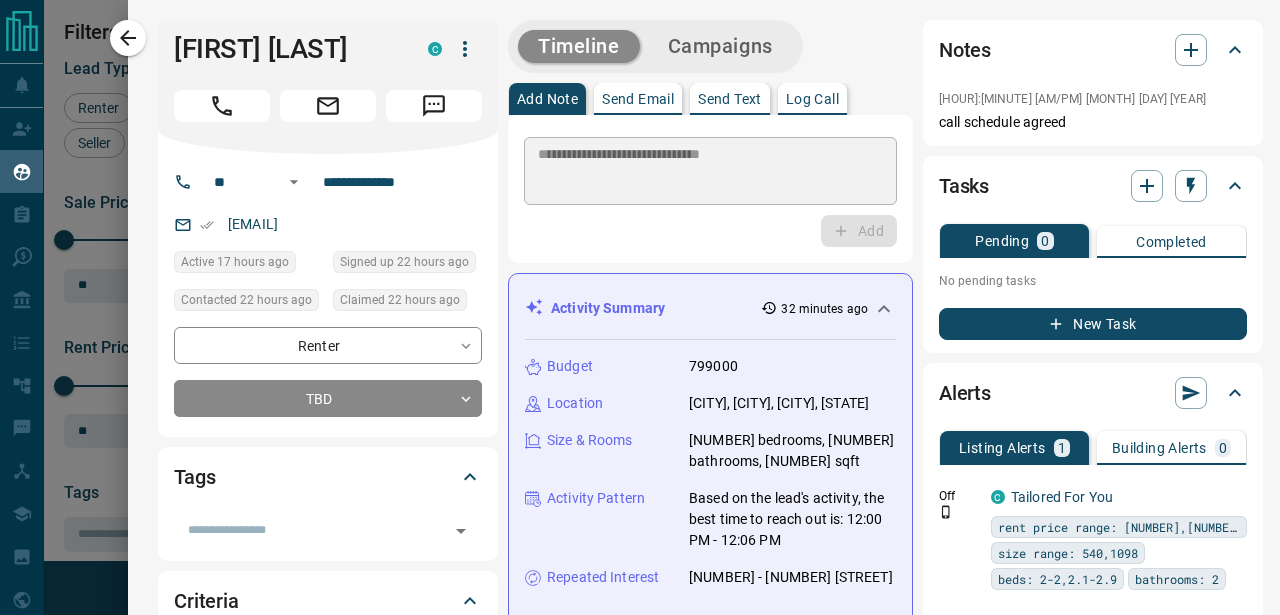 type 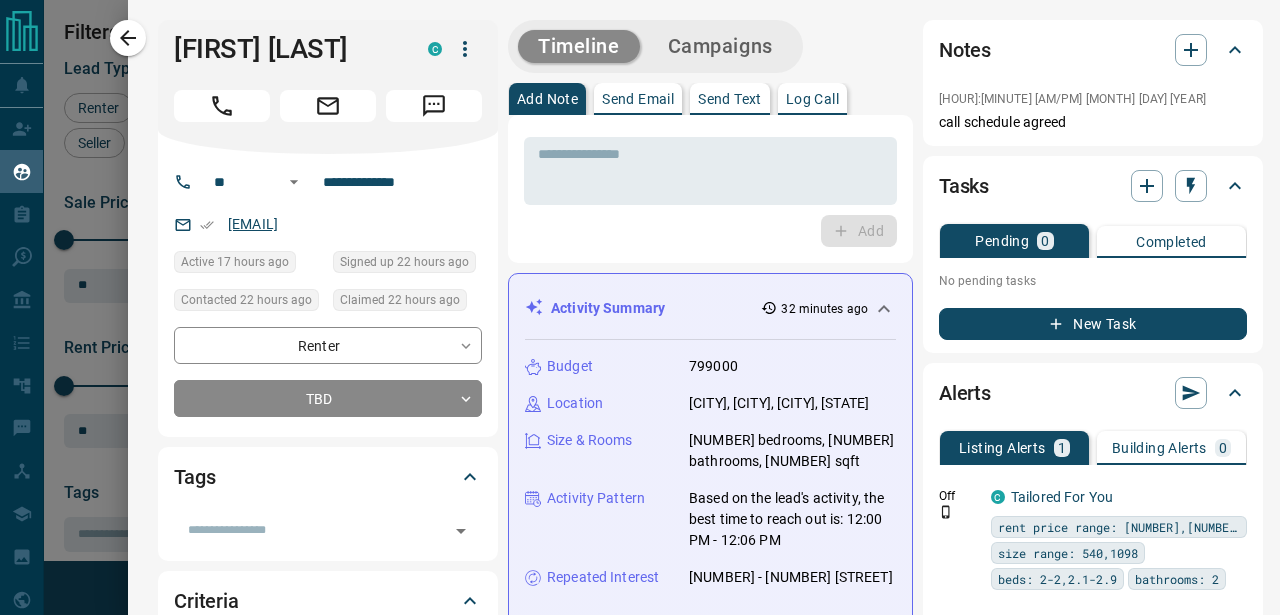 scroll, scrollTop: 773, scrollLeft: 0, axis: vertical 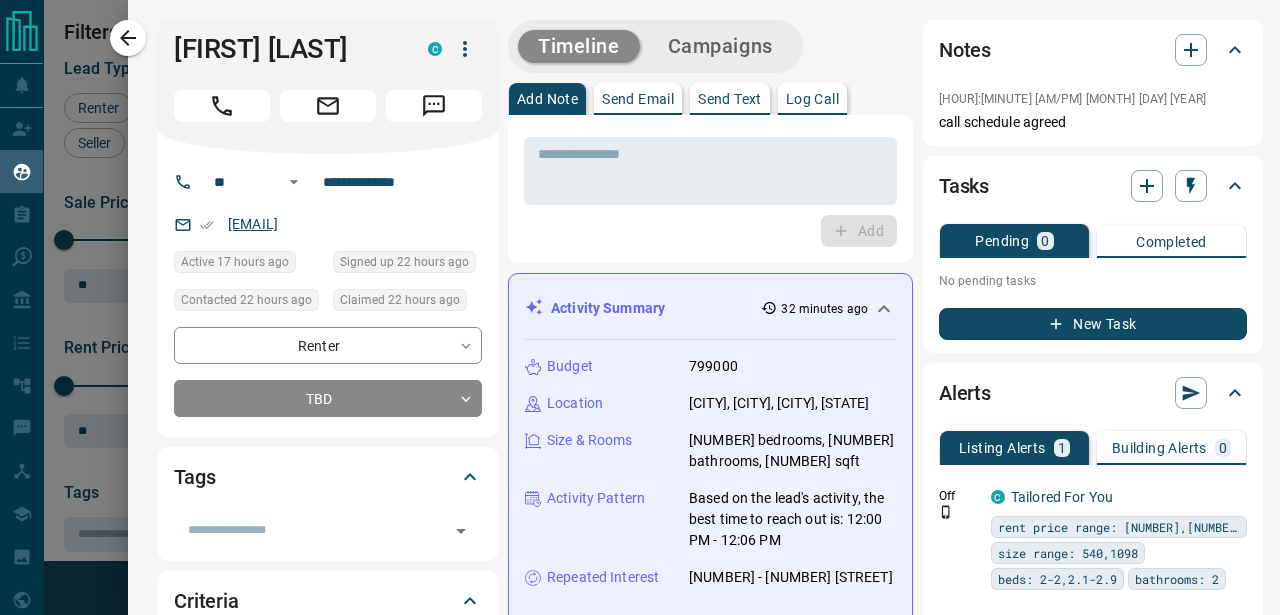 copy on "[EMAIL]" 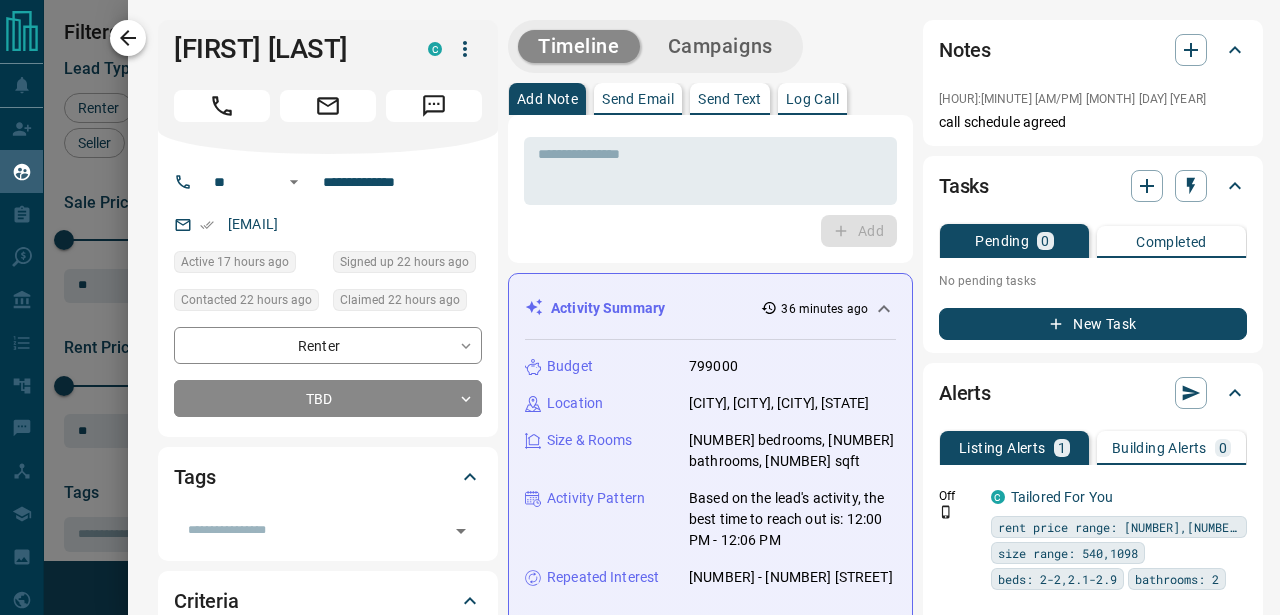 click 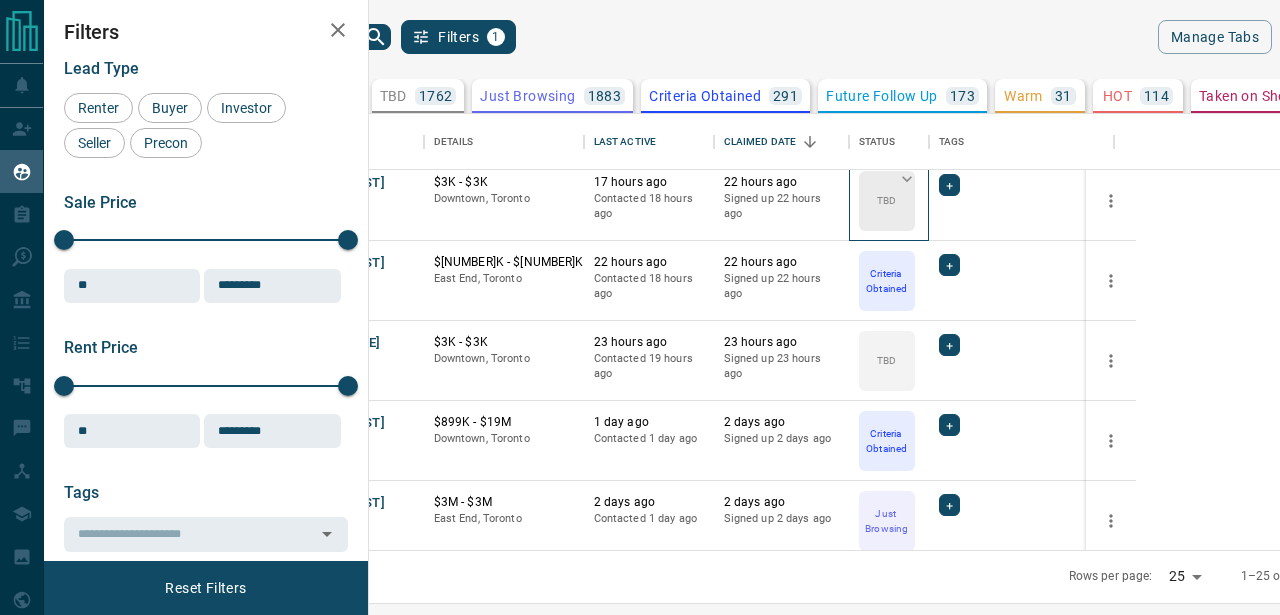 click on "TBD" at bounding box center (887, 201) 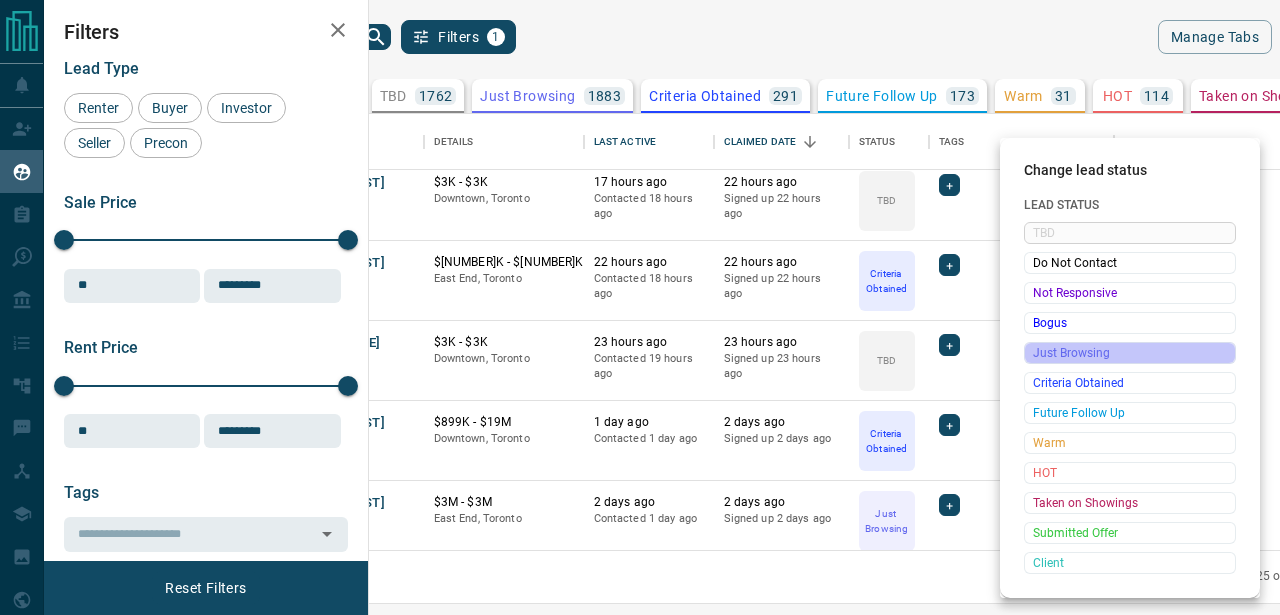 click on "Just Browsing" at bounding box center [1130, 353] 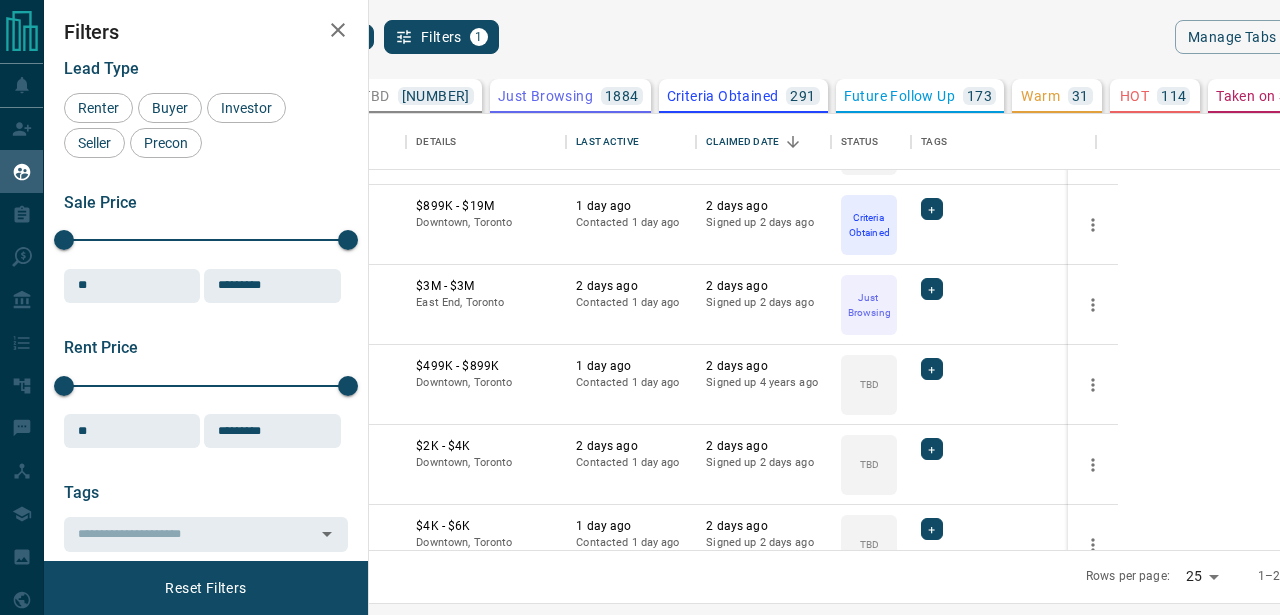 scroll, scrollTop: 631, scrollLeft: 0, axis: vertical 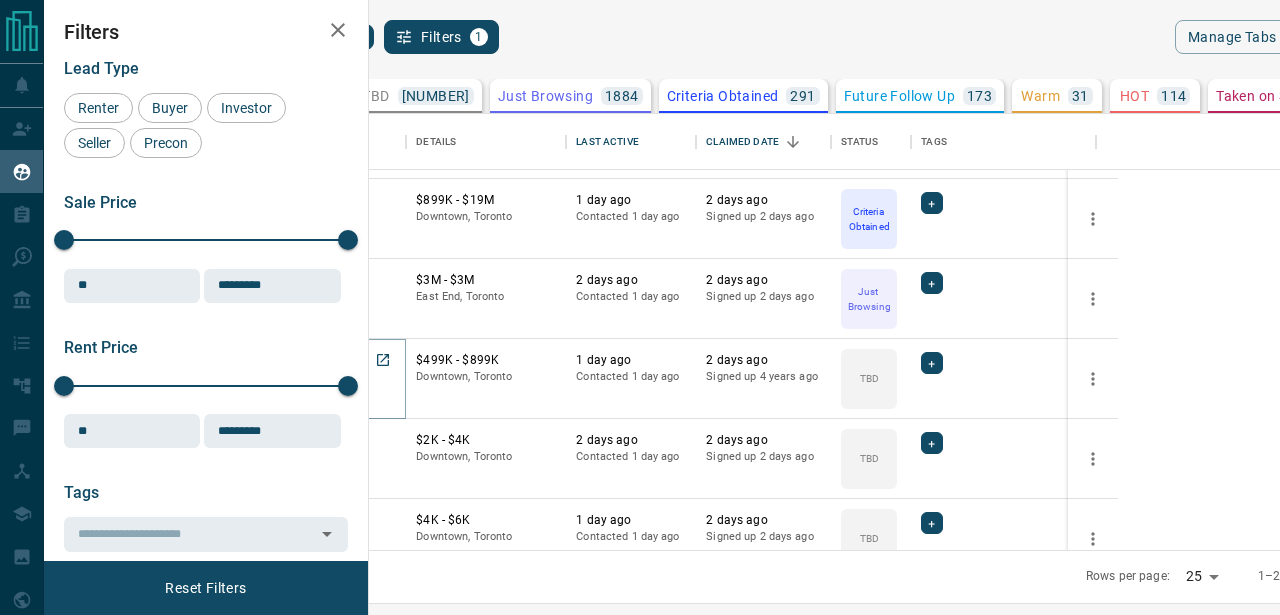 click on "[FIRST] [LAST]" at bounding box center (321, 361) 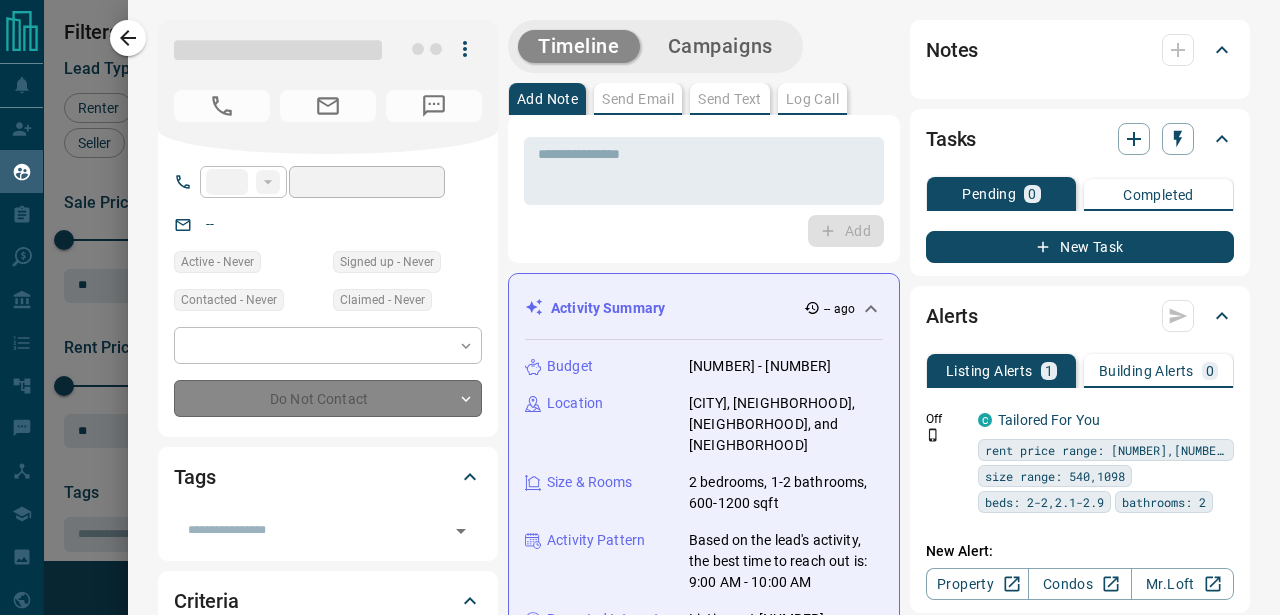 type on "**" 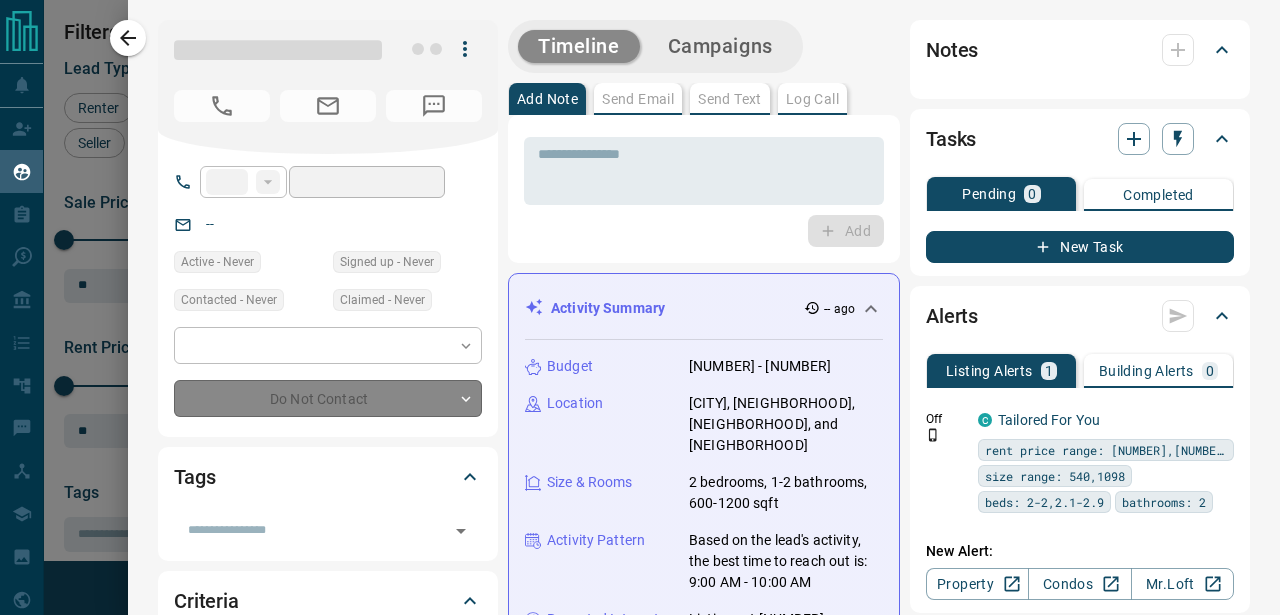 type on "**********" 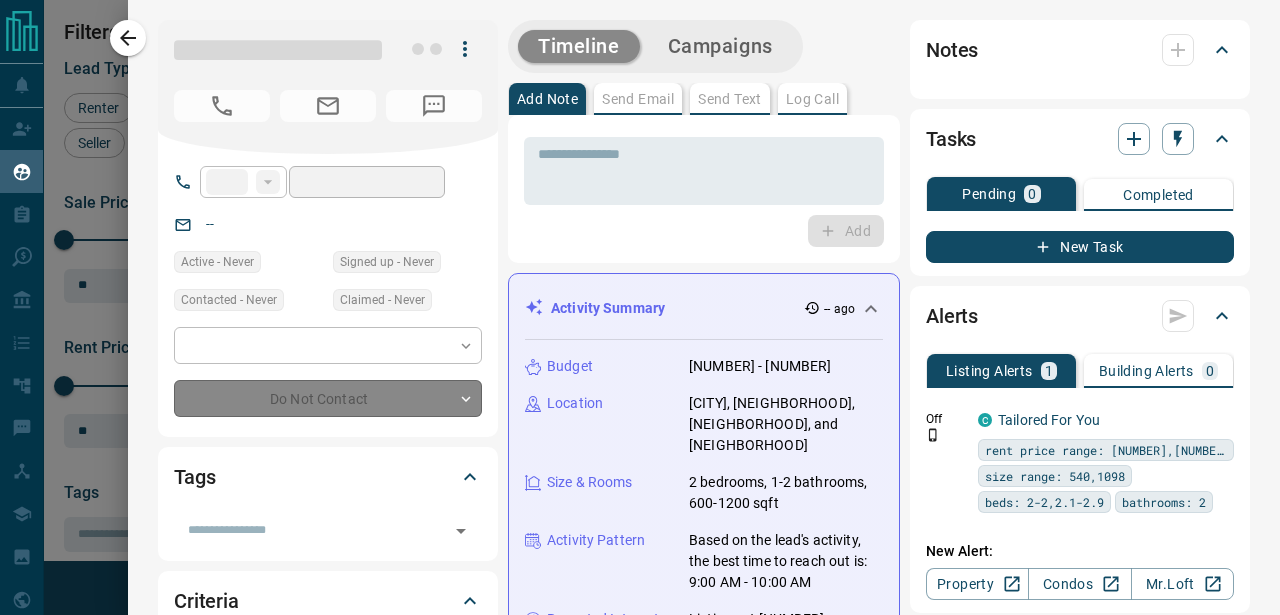 type on "**********" 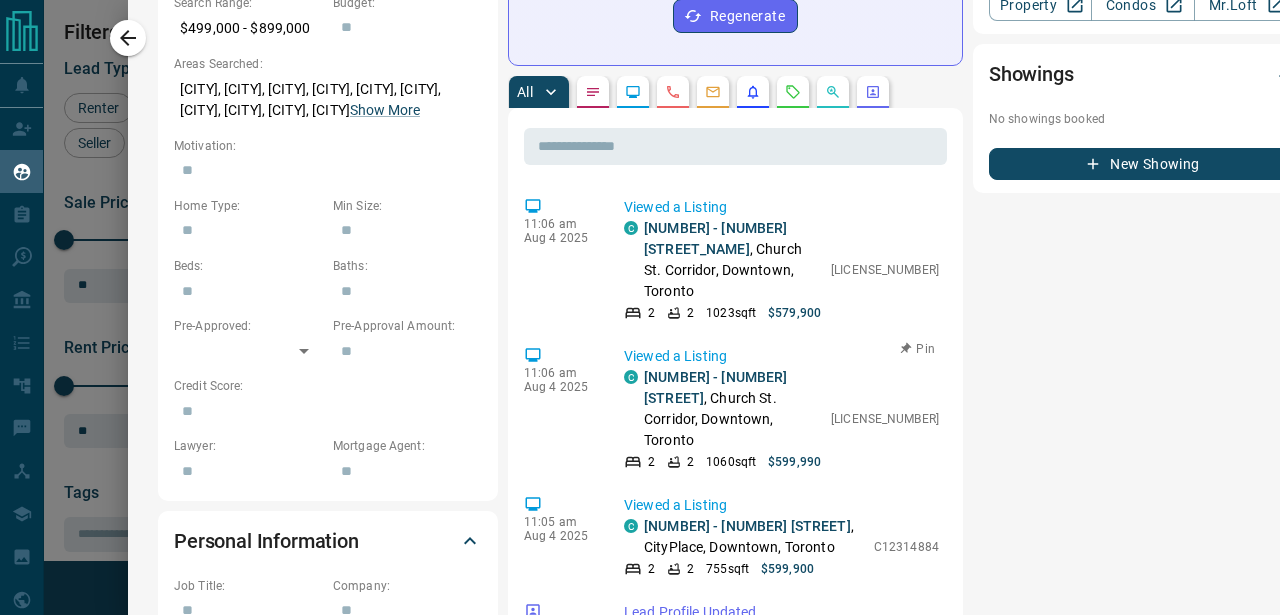 scroll, scrollTop: 758, scrollLeft: 0, axis: vertical 